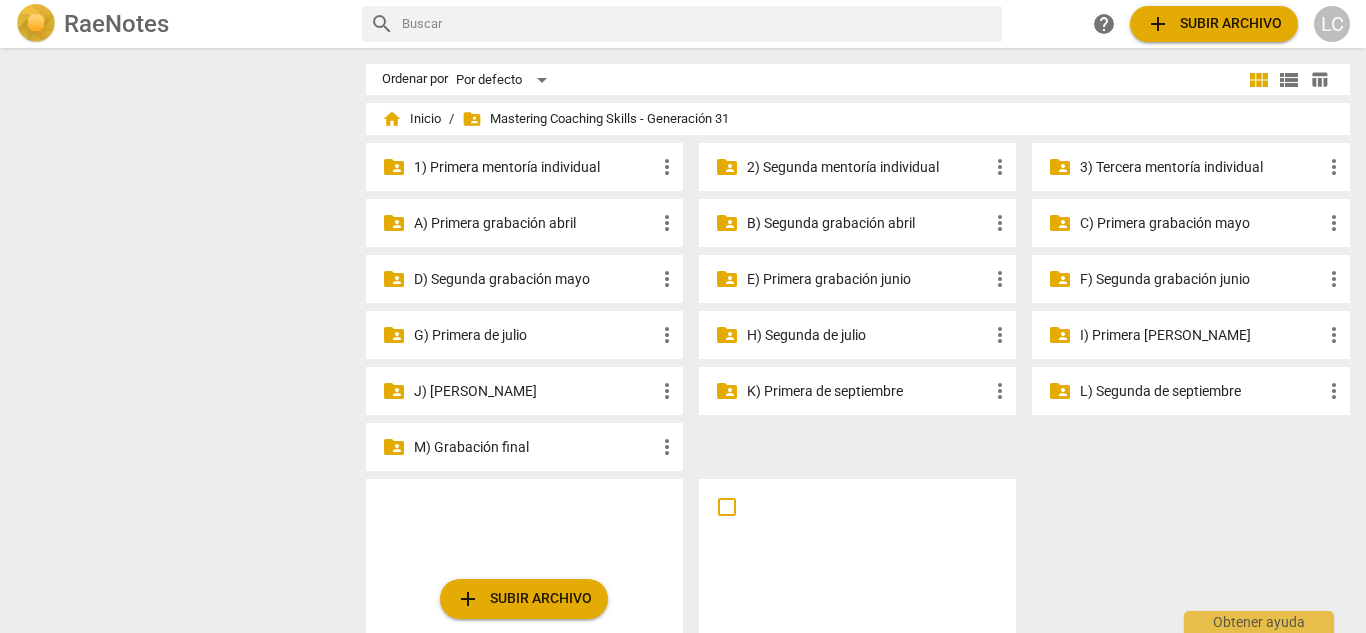 scroll, scrollTop: 0, scrollLeft: 0, axis: both 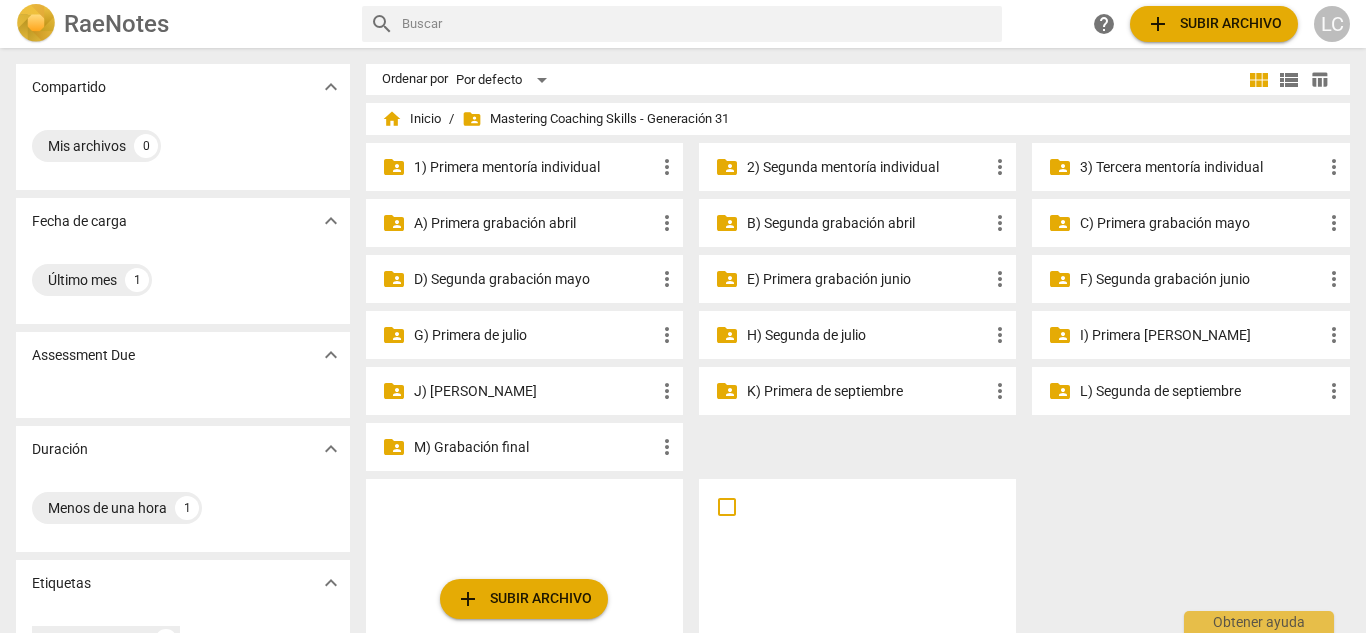 click on "F) Segunda grabación junio" at bounding box center (1200, 279) 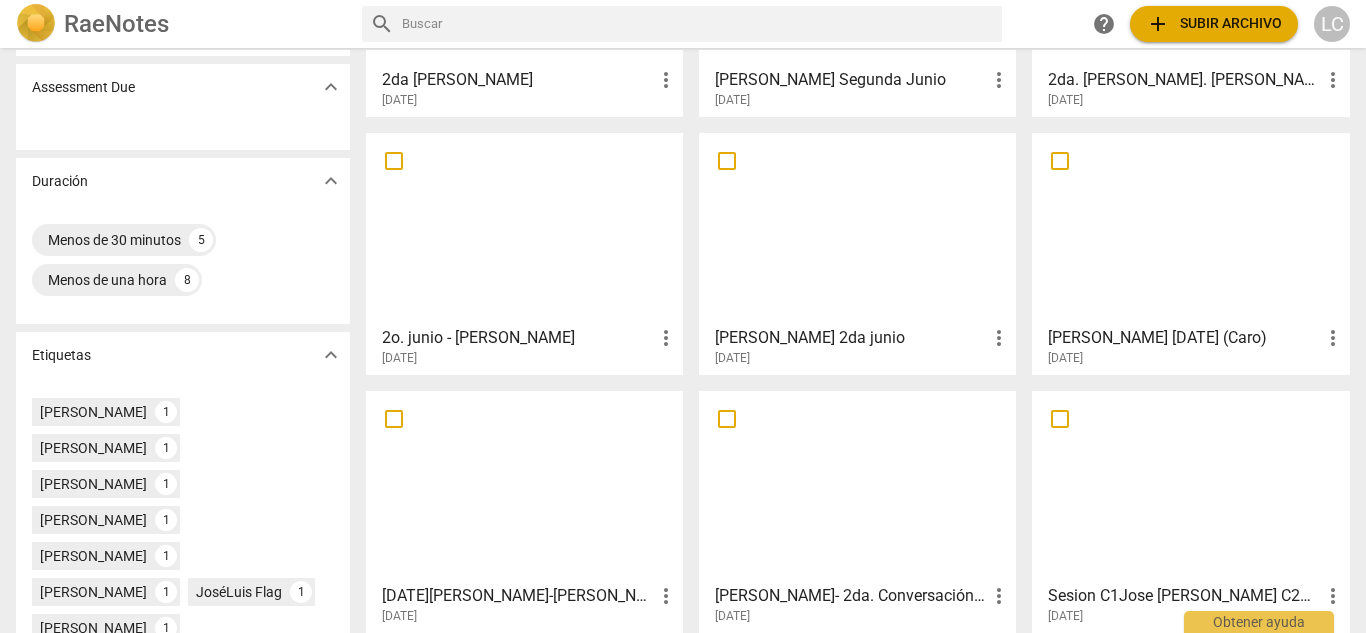 scroll, scrollTop: 0, scrollLeft: 0, axis: both 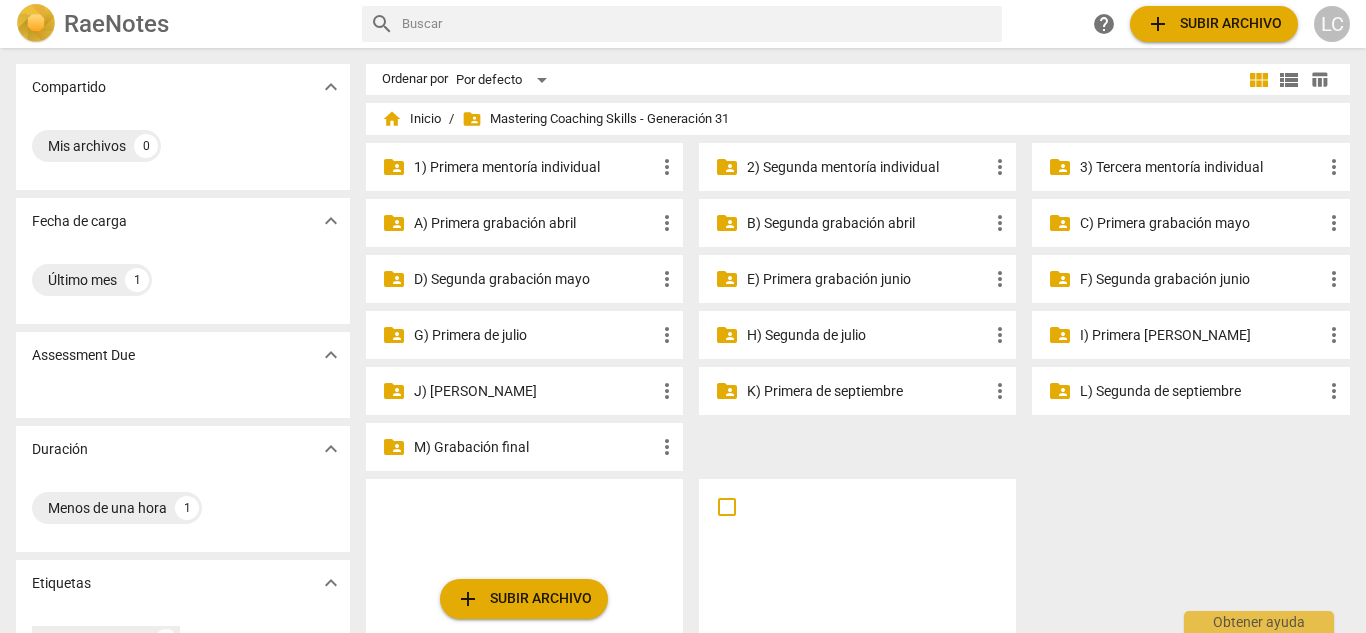 click on "E) Primera grabación junio" at bounding box center (867, 279) 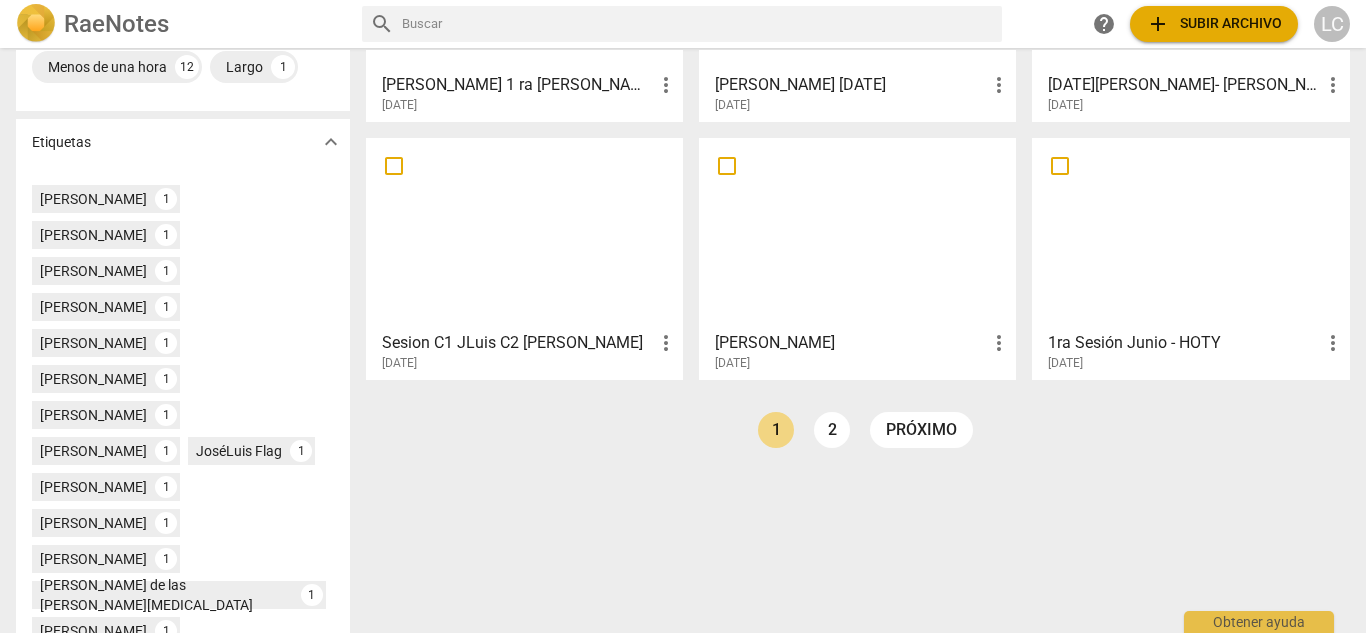 scroll, scrollTop: 527, scrollLeft: 0, axis: vertical 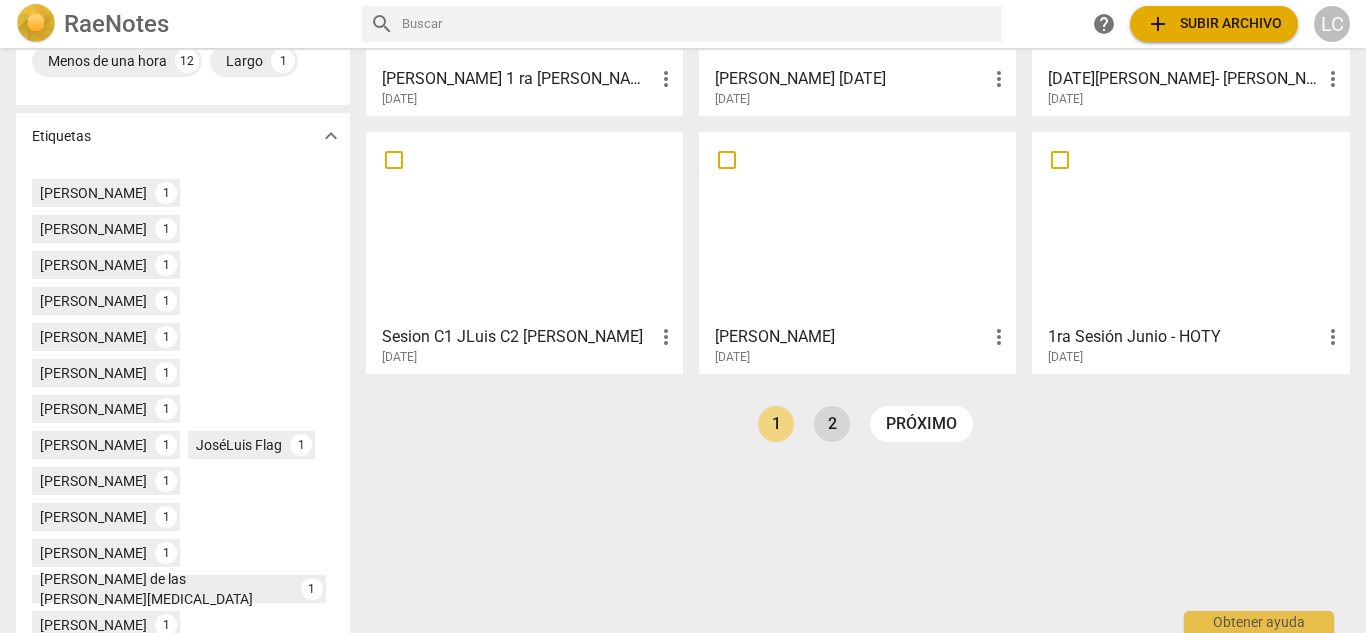 click on "2" at bounding box center (832, 424) 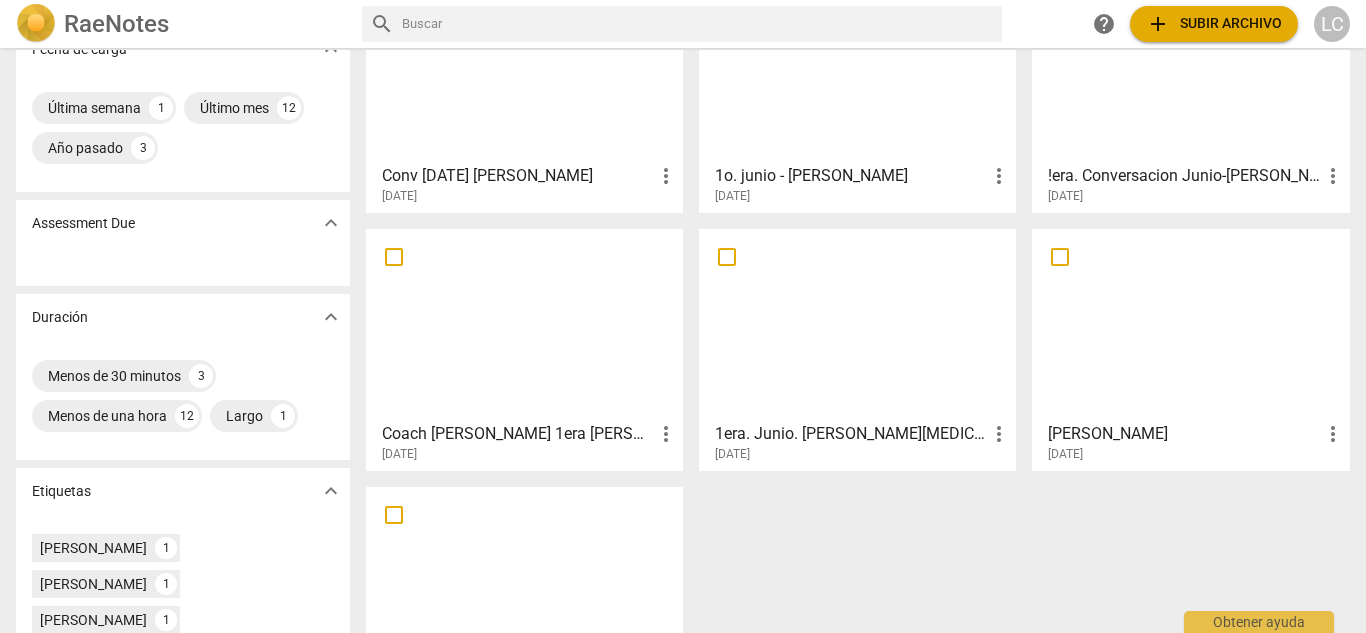 scroll, scrollTop: 173, scrollLeft: 0, axis: vertical 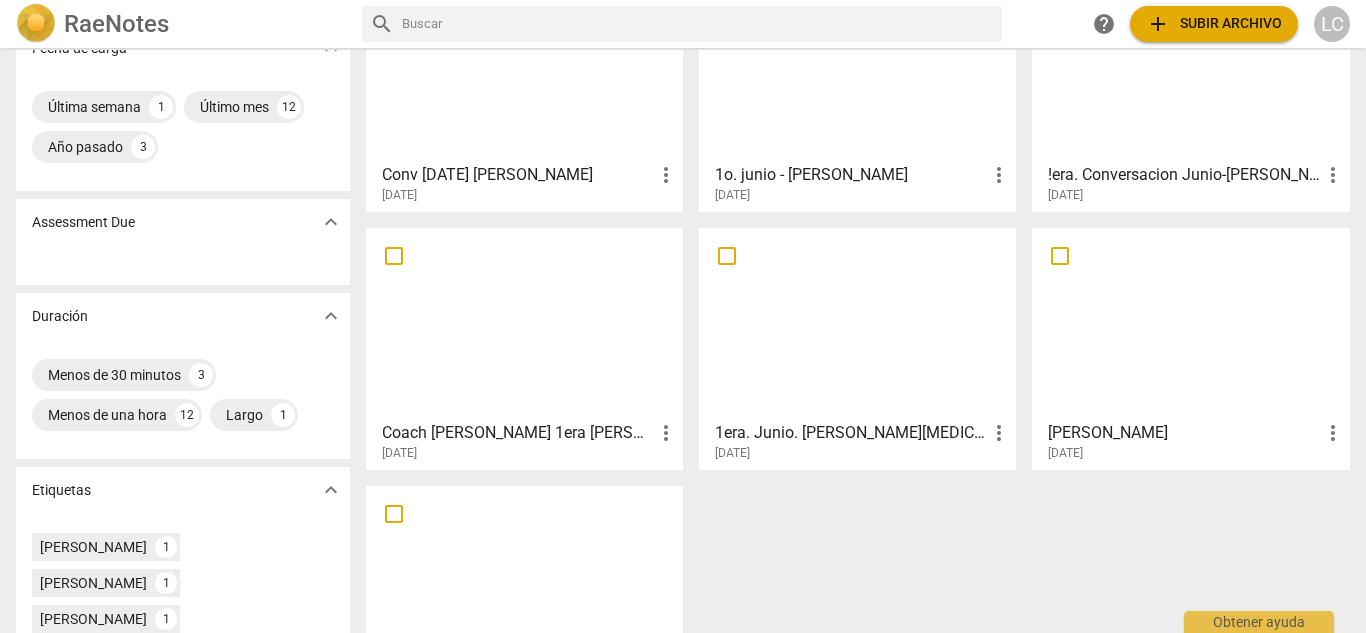 click at bounding box center [1190, 323] 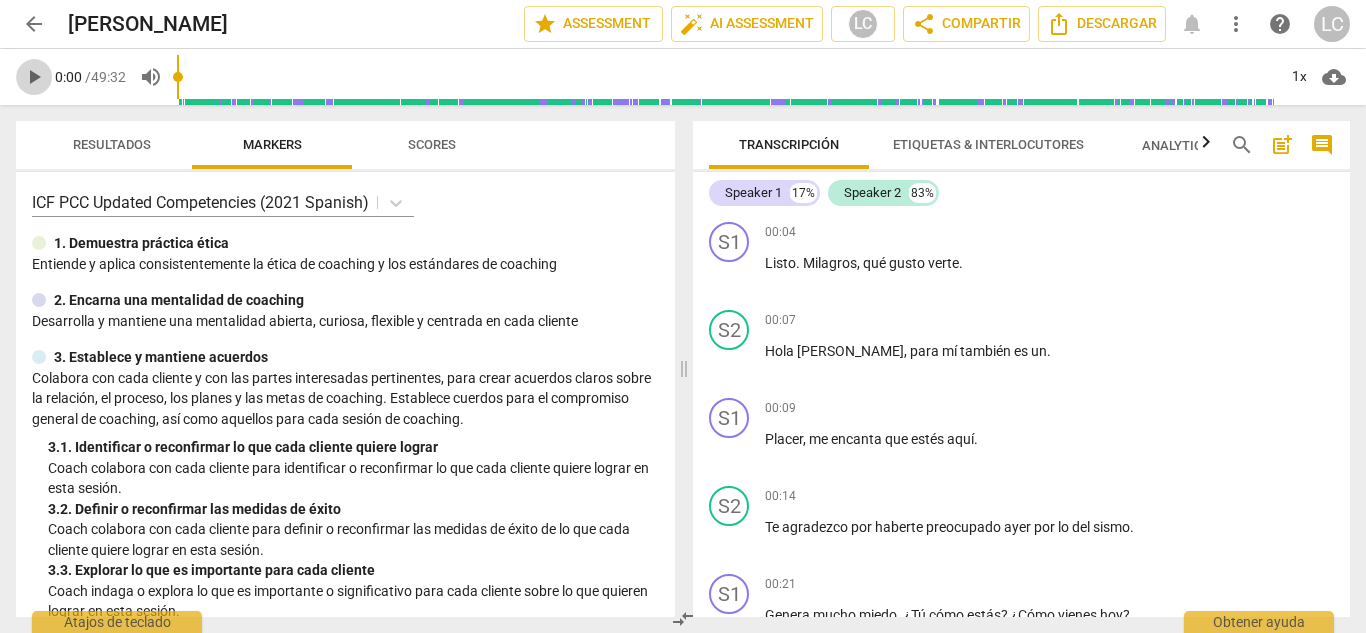 click on "play_arrow" at bounding box center [34, 77] 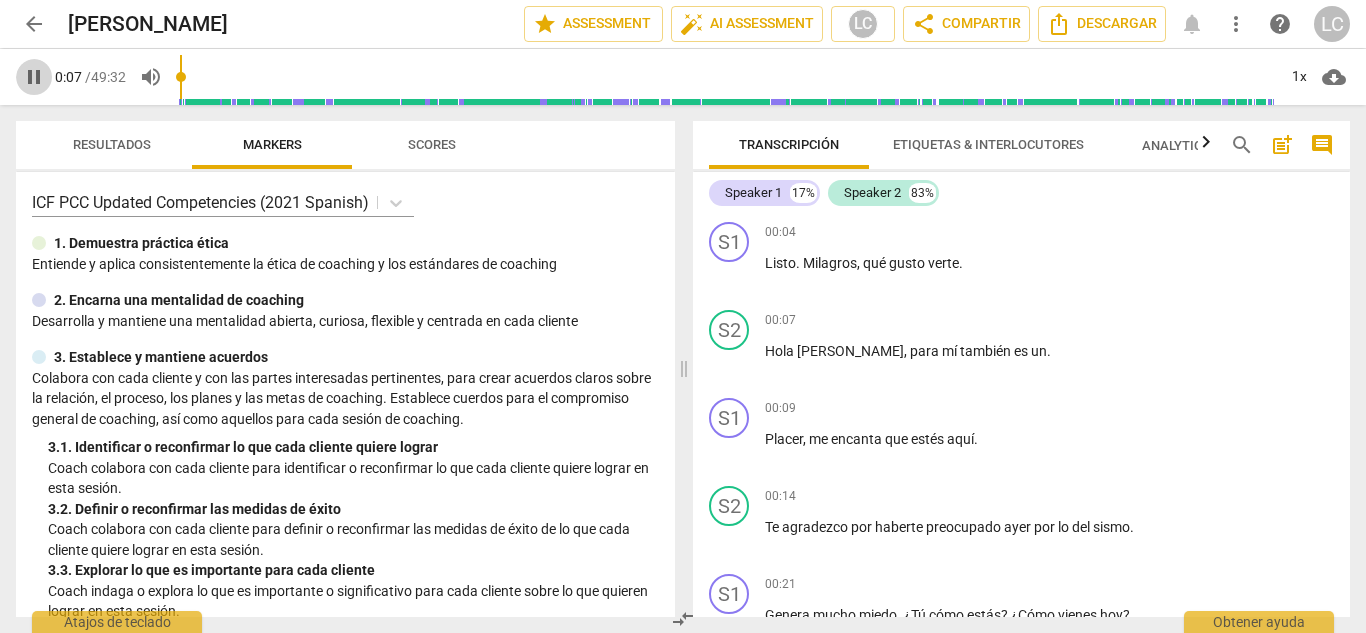 click on "pause" at bounding box center (34, 77) 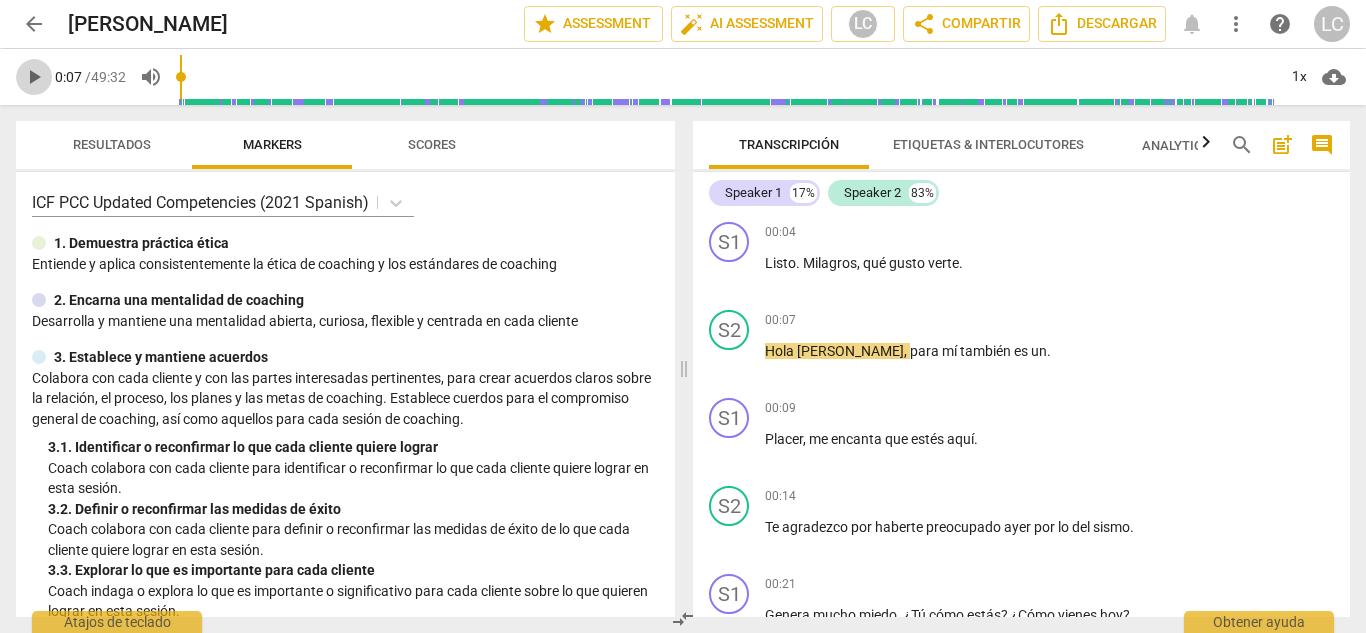 click on "play_arrow" at bounding box center (34, 77) 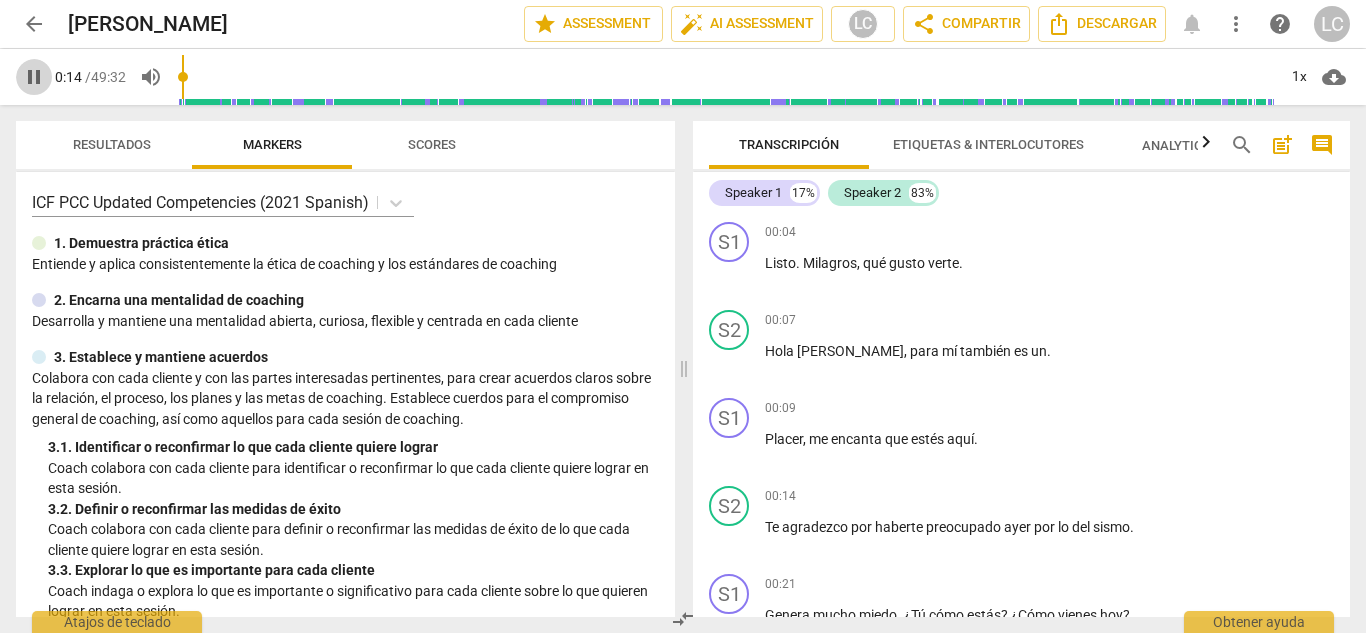 click on "pause" at bounding box center [34, 77] 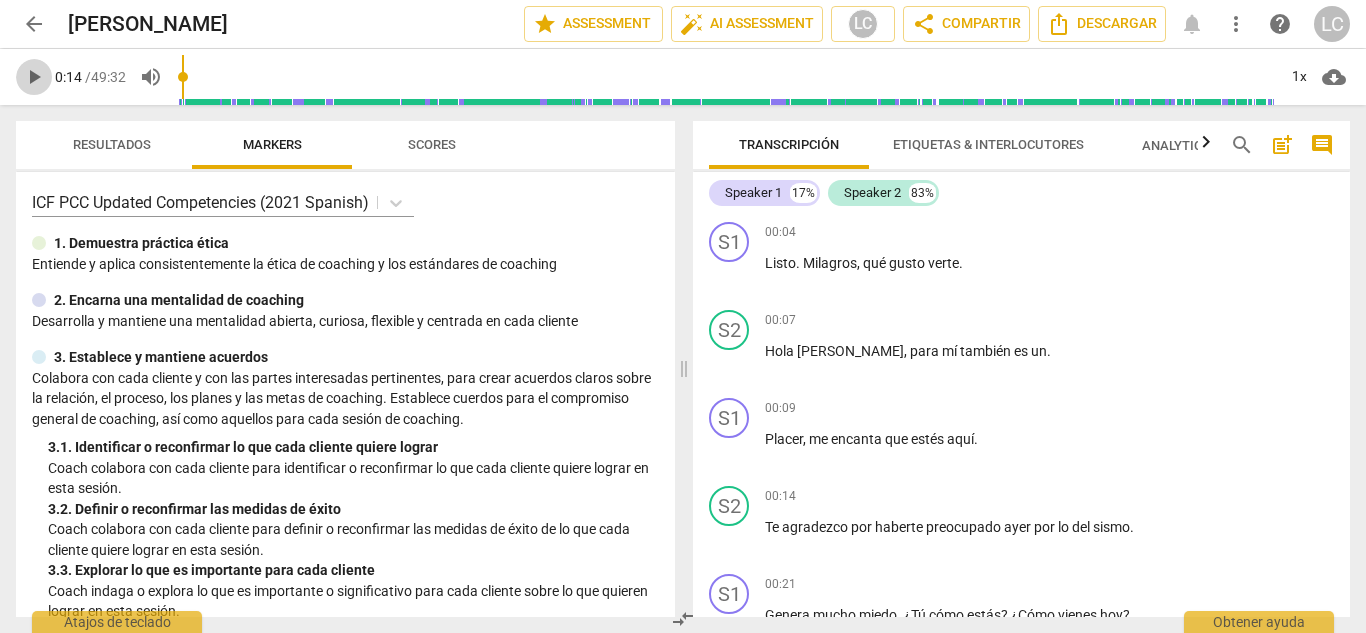 click on "play_arrow" at bounding box center (34, 77) 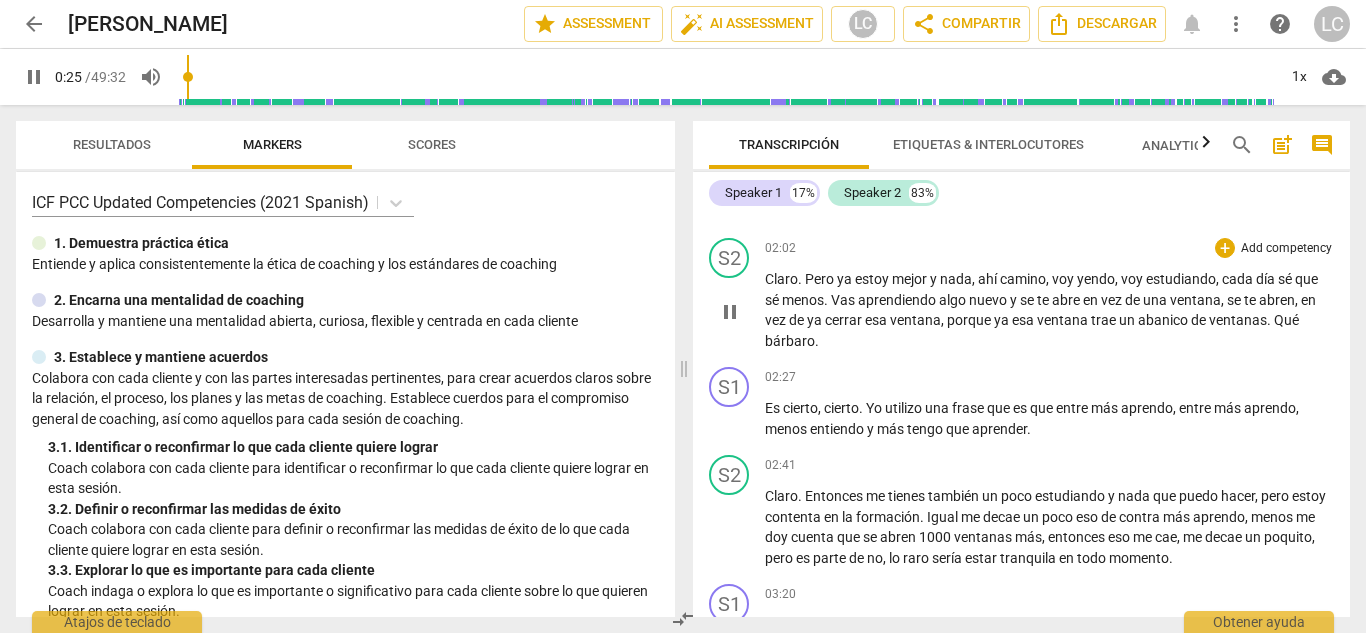 scroll, scrollTop: 845, scrollLeft: 0, axis: vertical 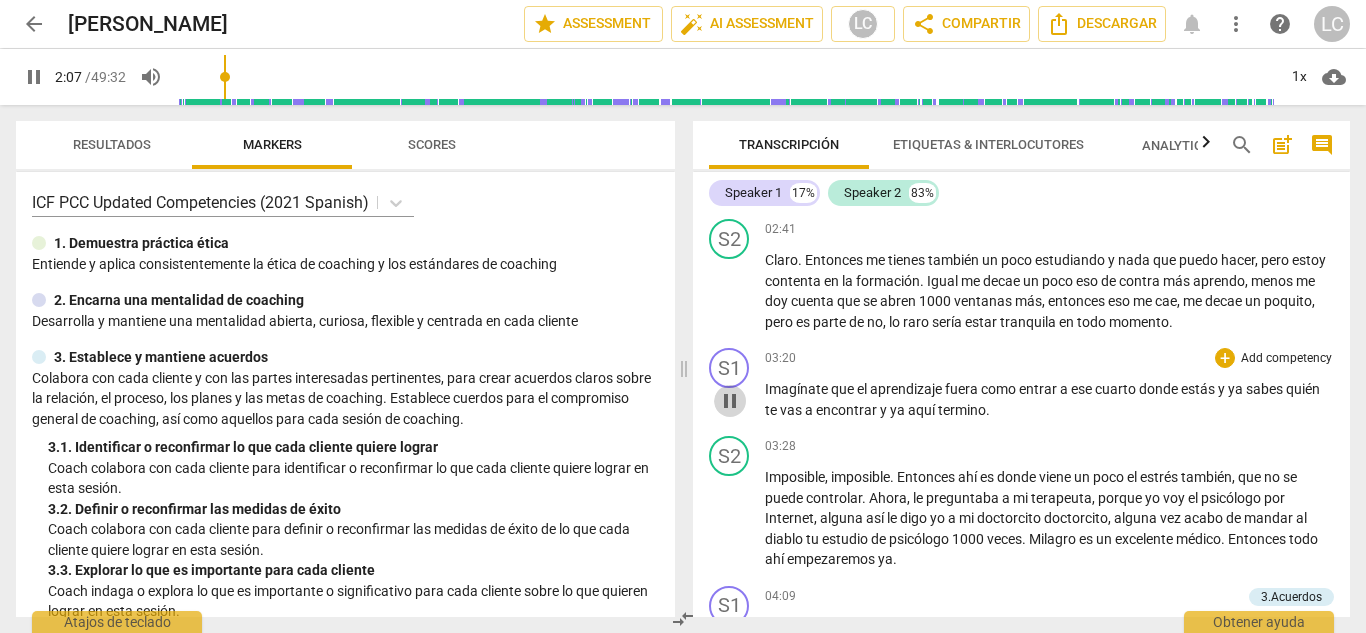 click on "pause" at bounding box center [730, 401] 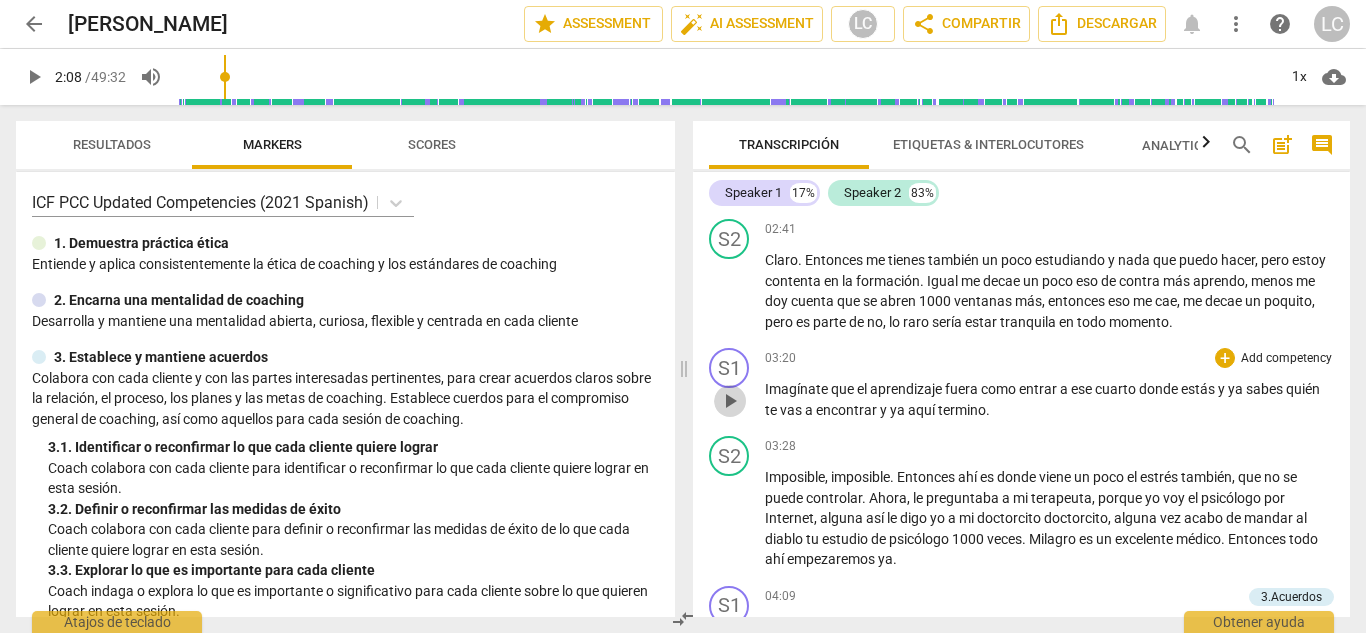 click on "play_arrow" at bounding box center [730, 401] 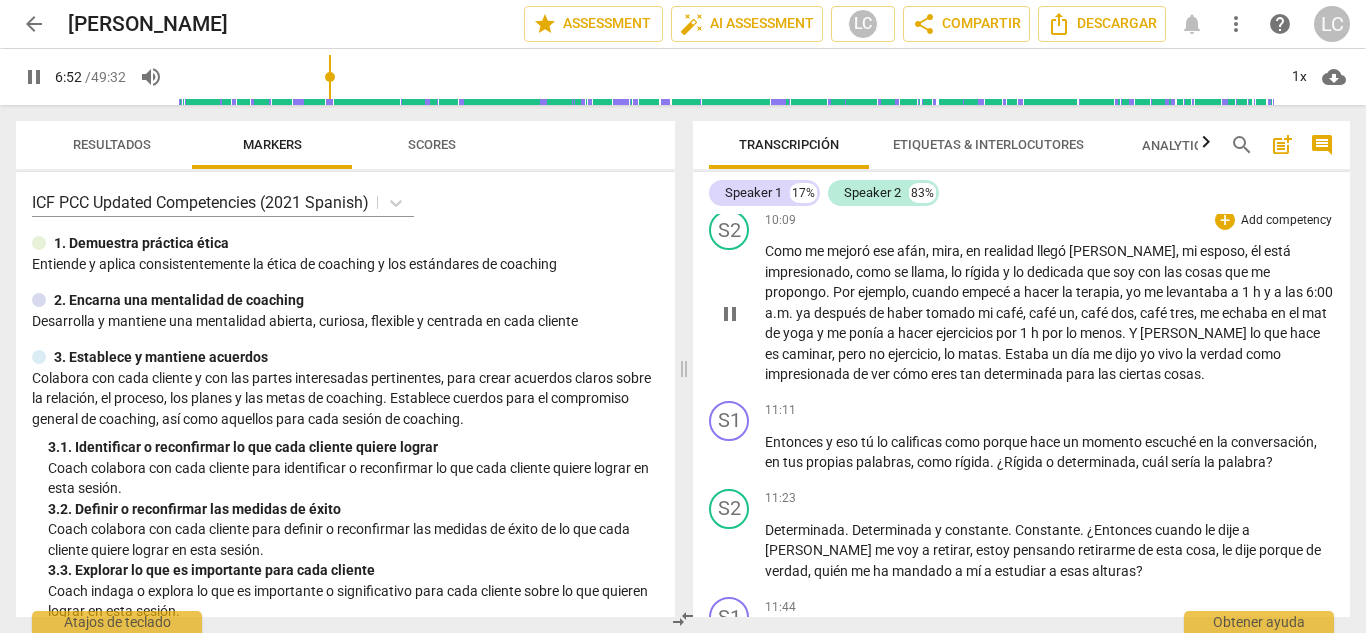 scroll, scrollTop: 2673, scrollLeft: 0, axis: vertical 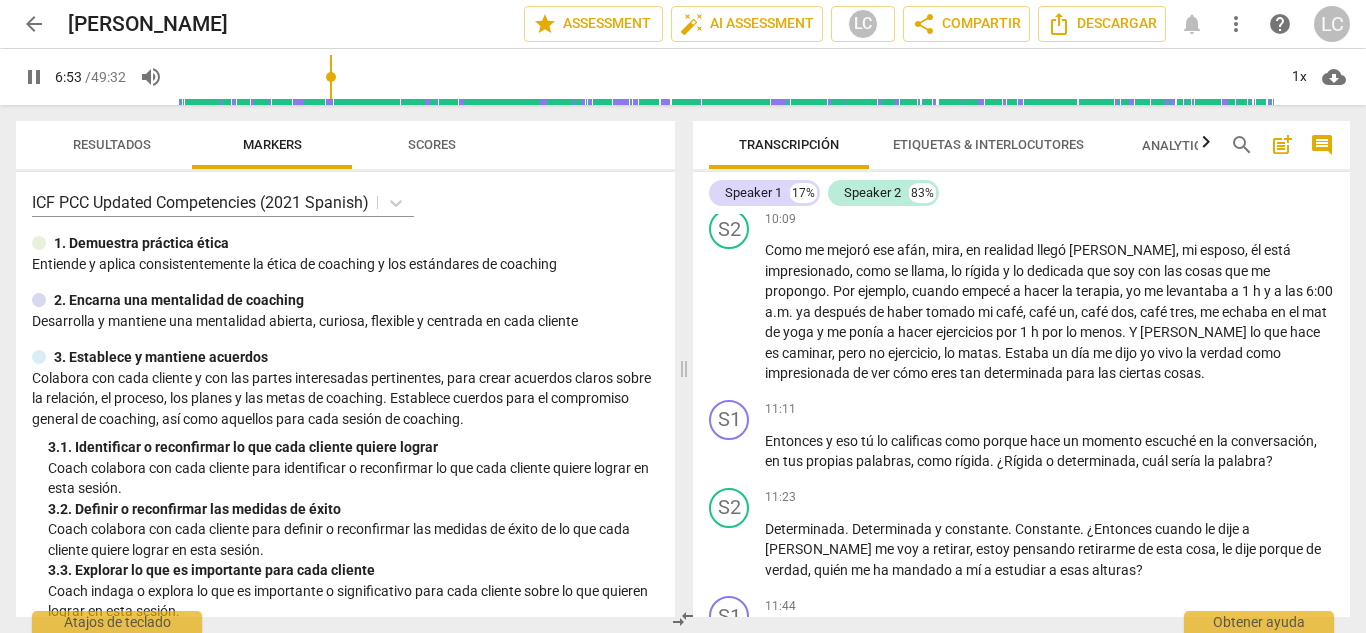 click on "pause" at bounding box center [730, 174] 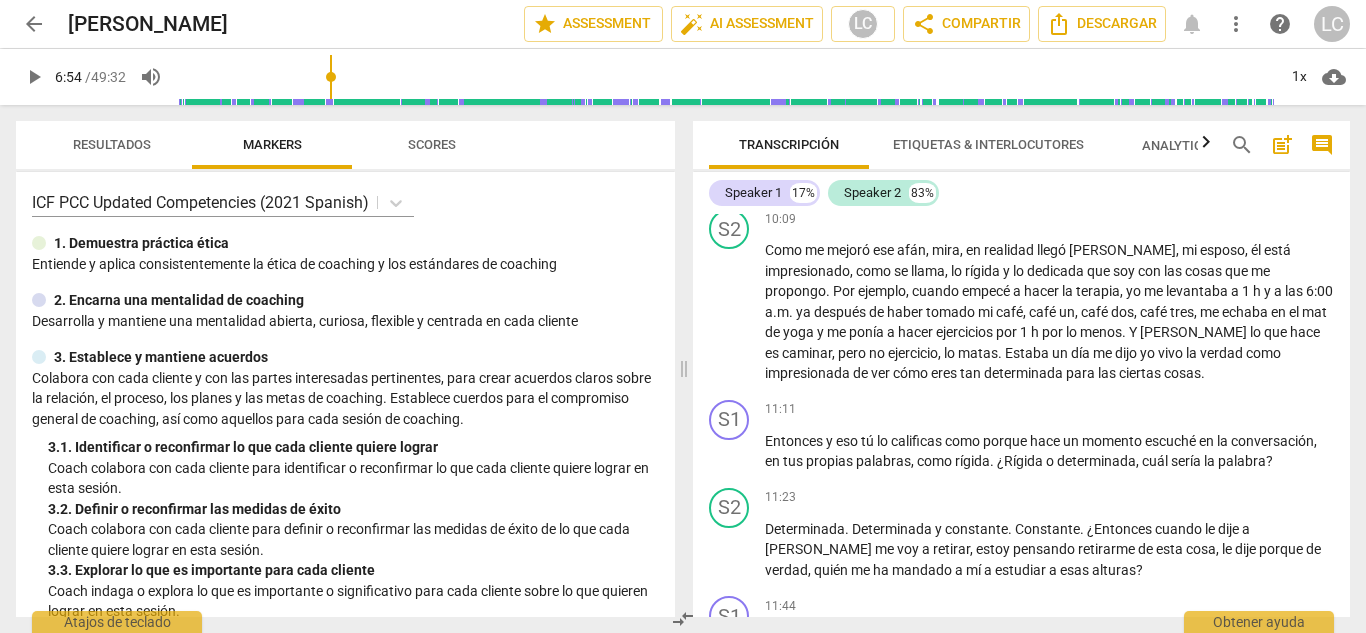click on "play_arrow" at bounding box center (730, 174) 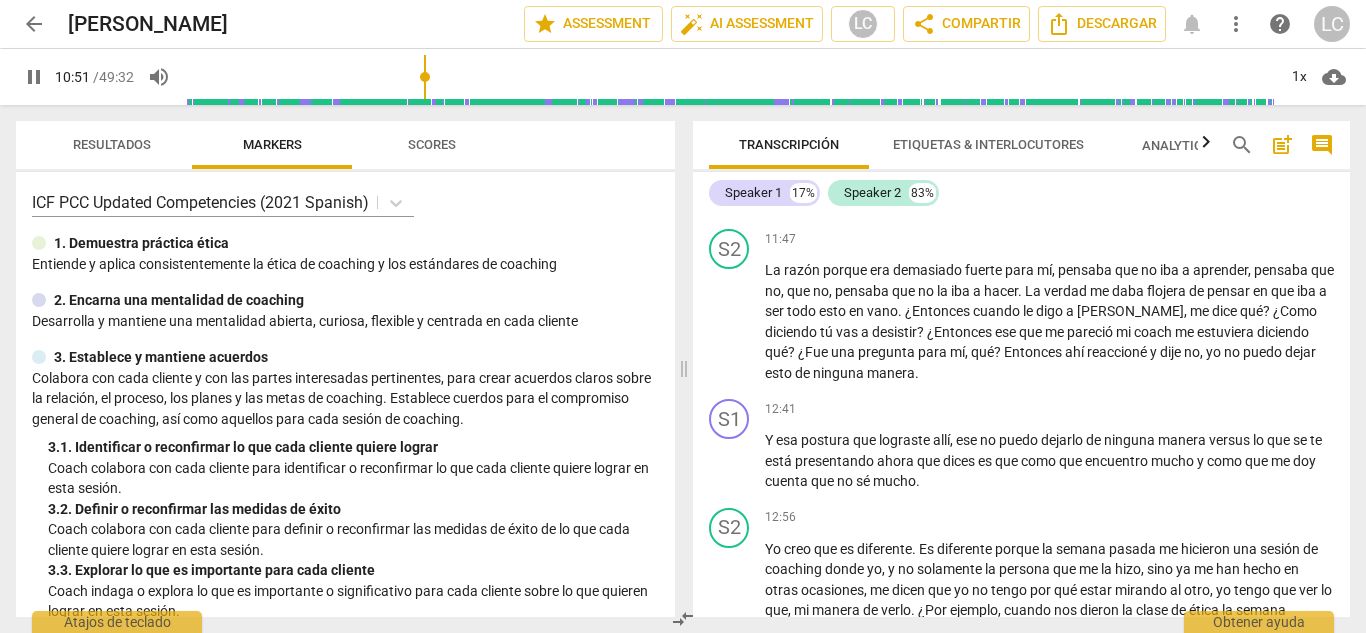 scroll, scrollTop: 3092, scrollLeft: 0, axis: vertical 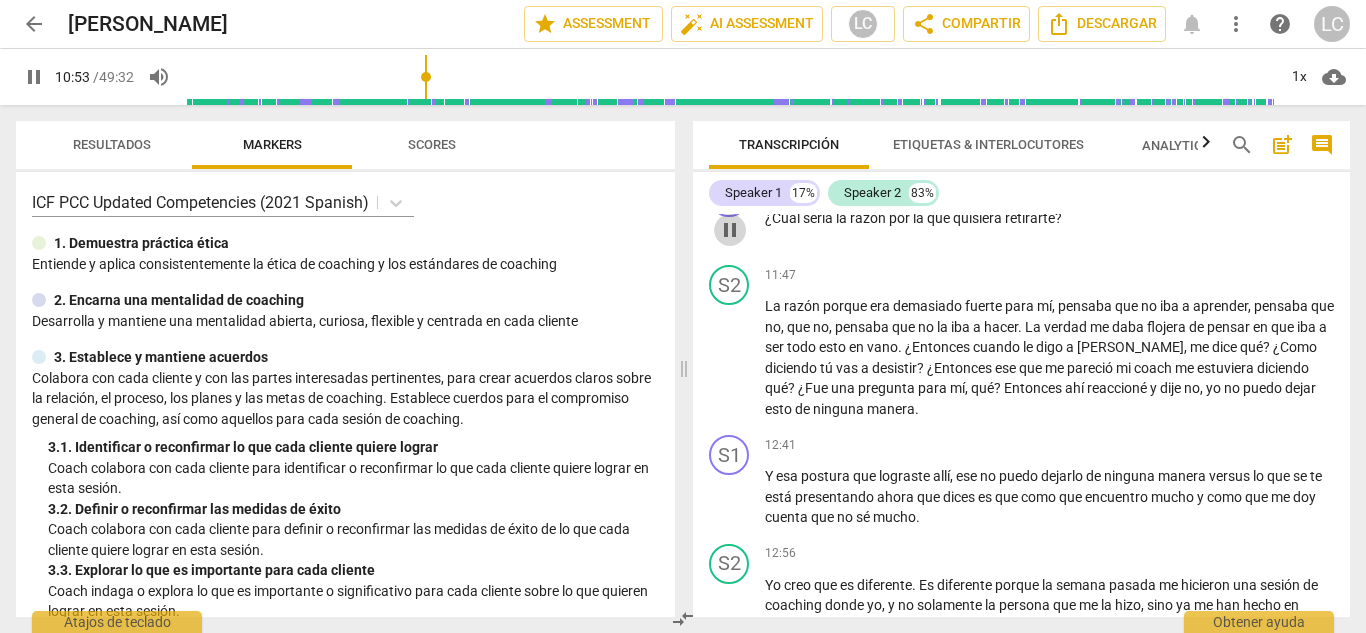 click on "pause" at bounding box center (730, 230) 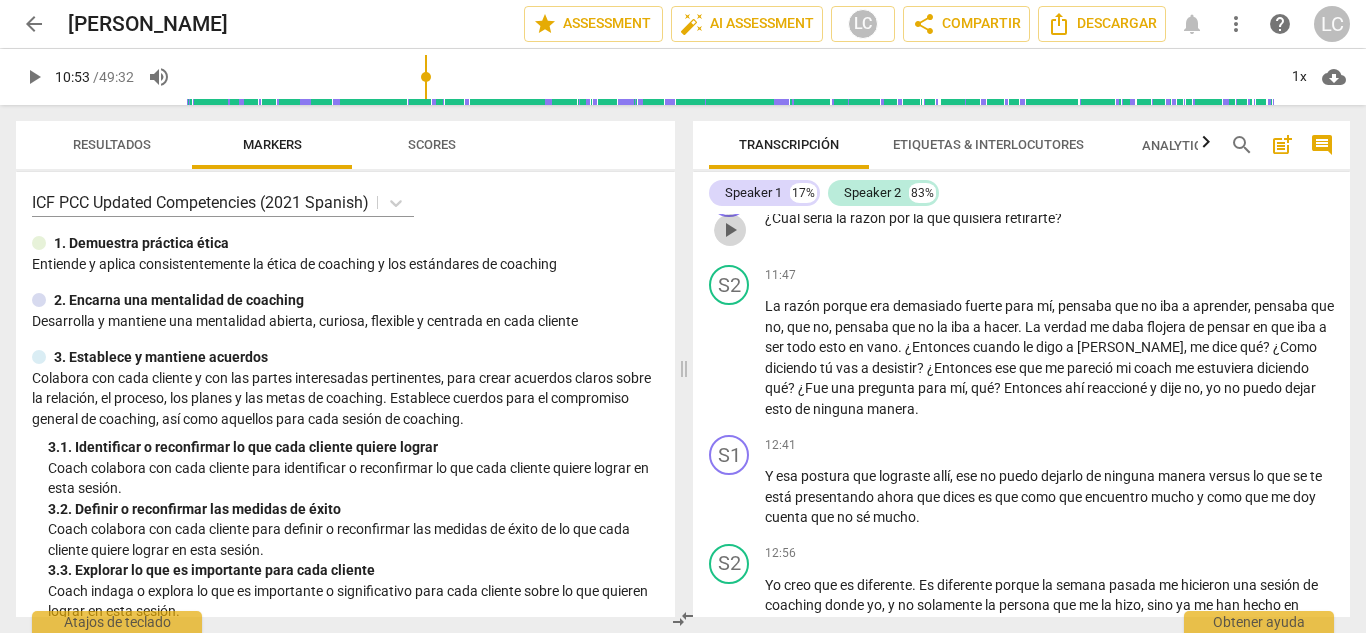 click on "play_arrow" at bounding box center (730, 230) 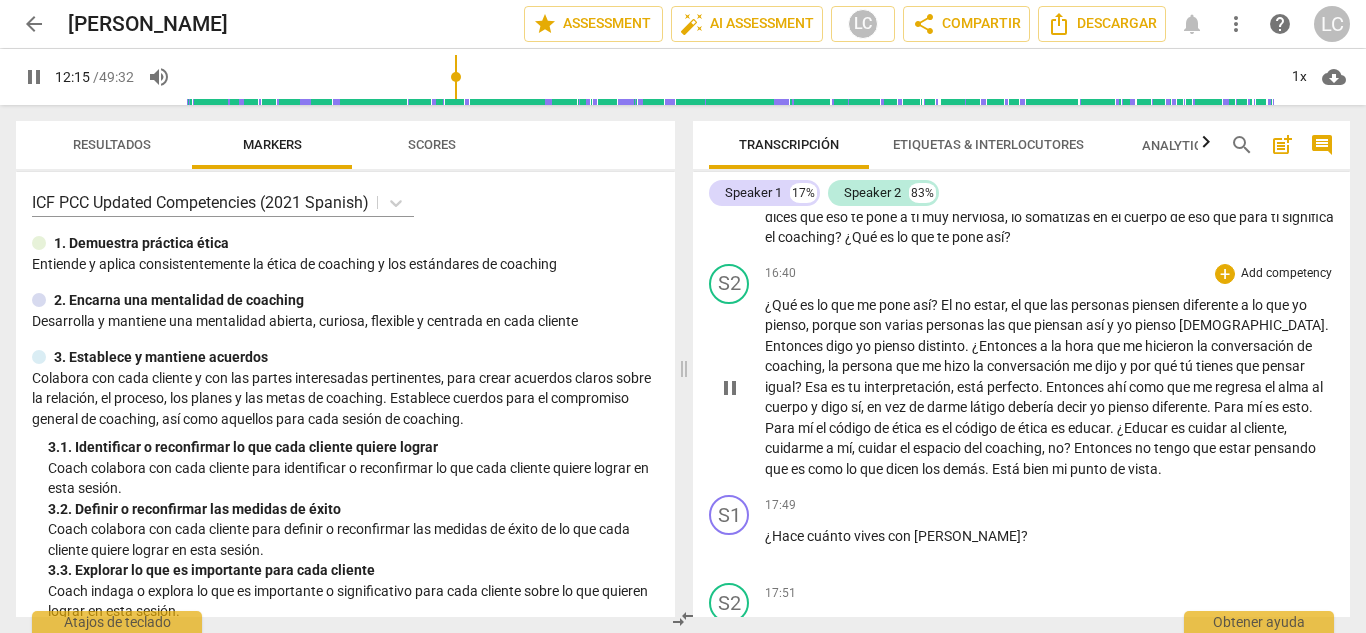 scroll, scrollTop: 3918, scrollLeft: 0, axis: vertical 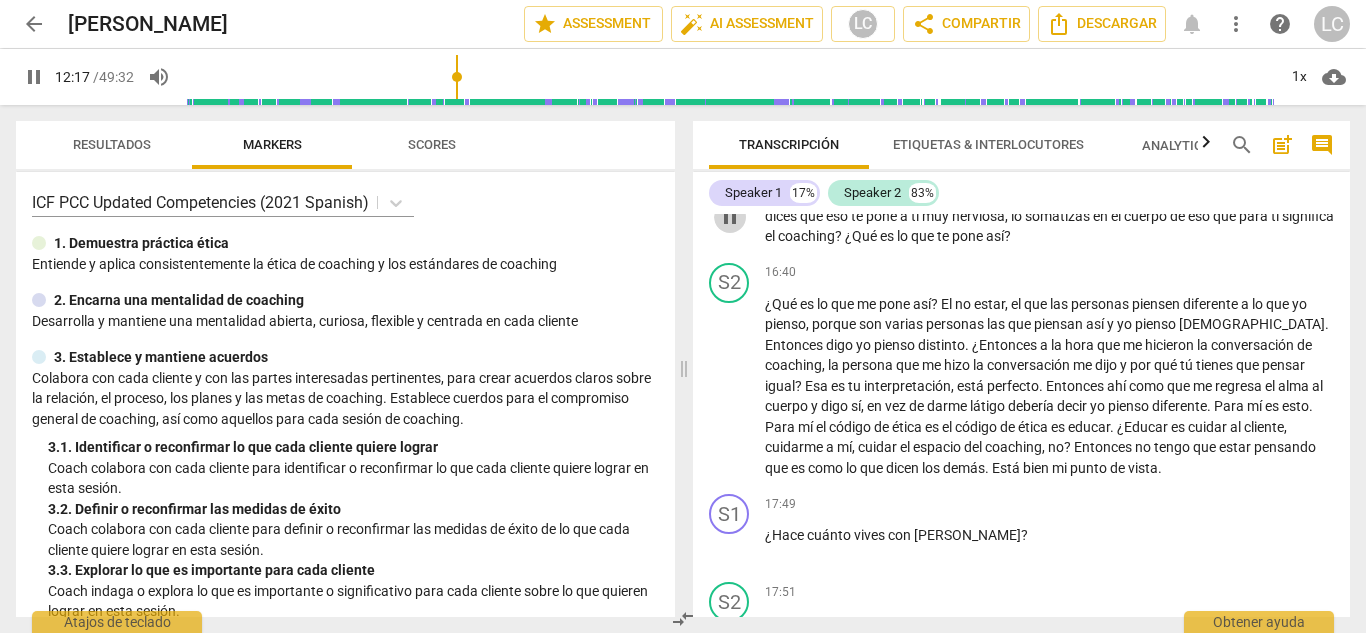 click on "pause" at bounding box center (730, 217) 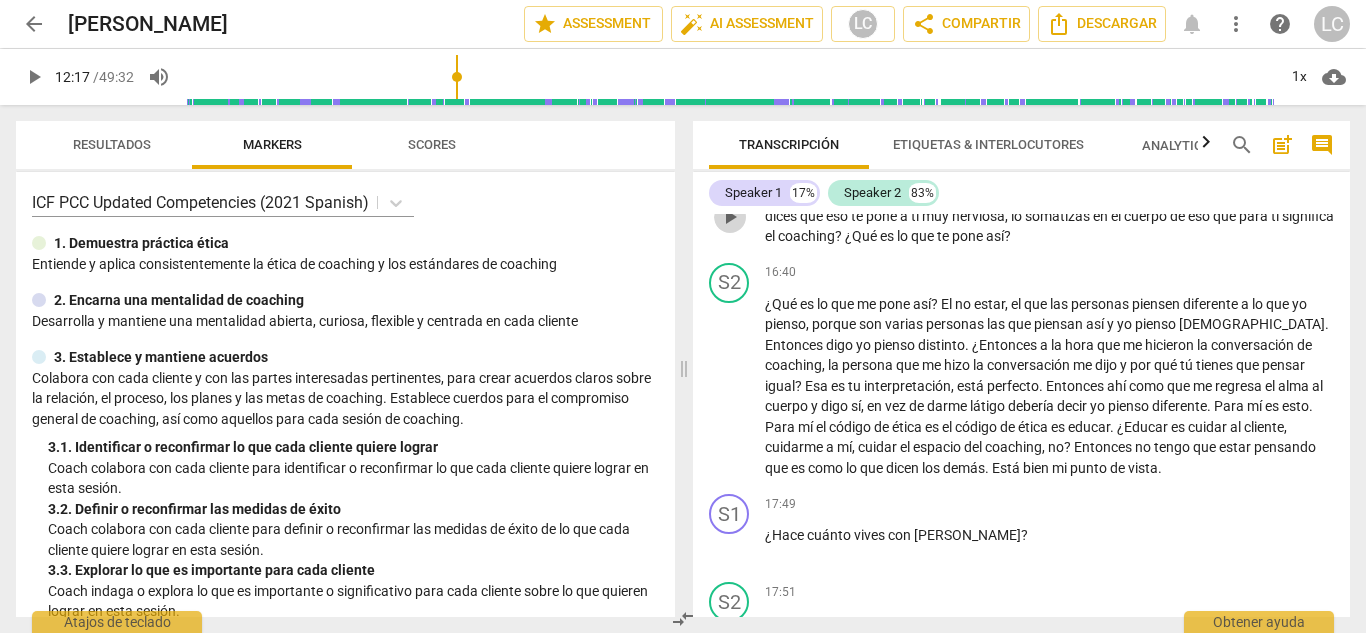 click on "play_arrow" at bounding box center (730, 217) 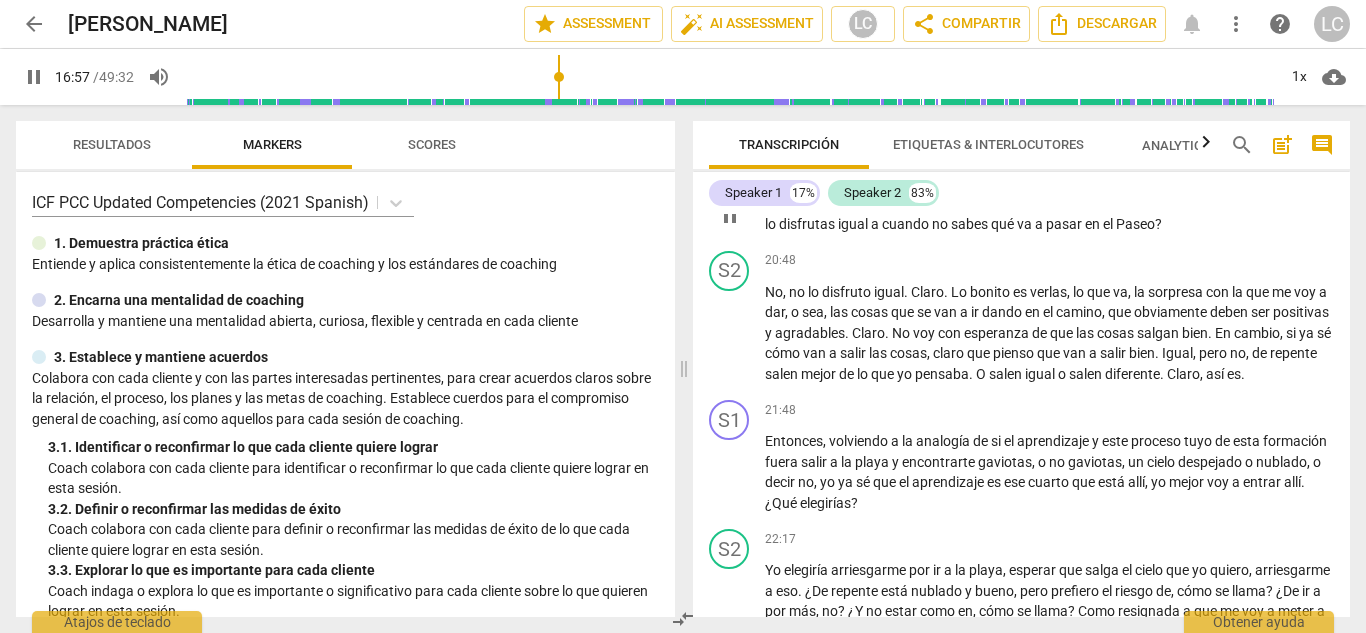scroll, scrollTop: 5616, scrollLeft: 0, axis: vertical 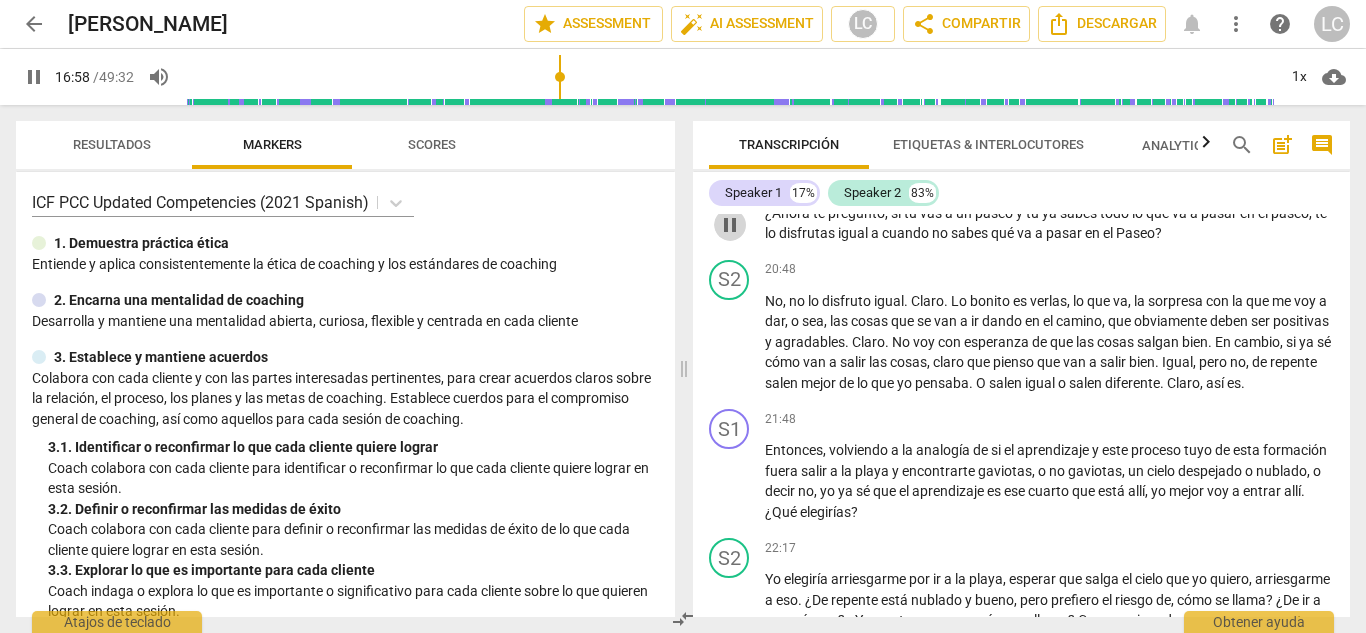 click on "pause" at bounding box center (730, 225) 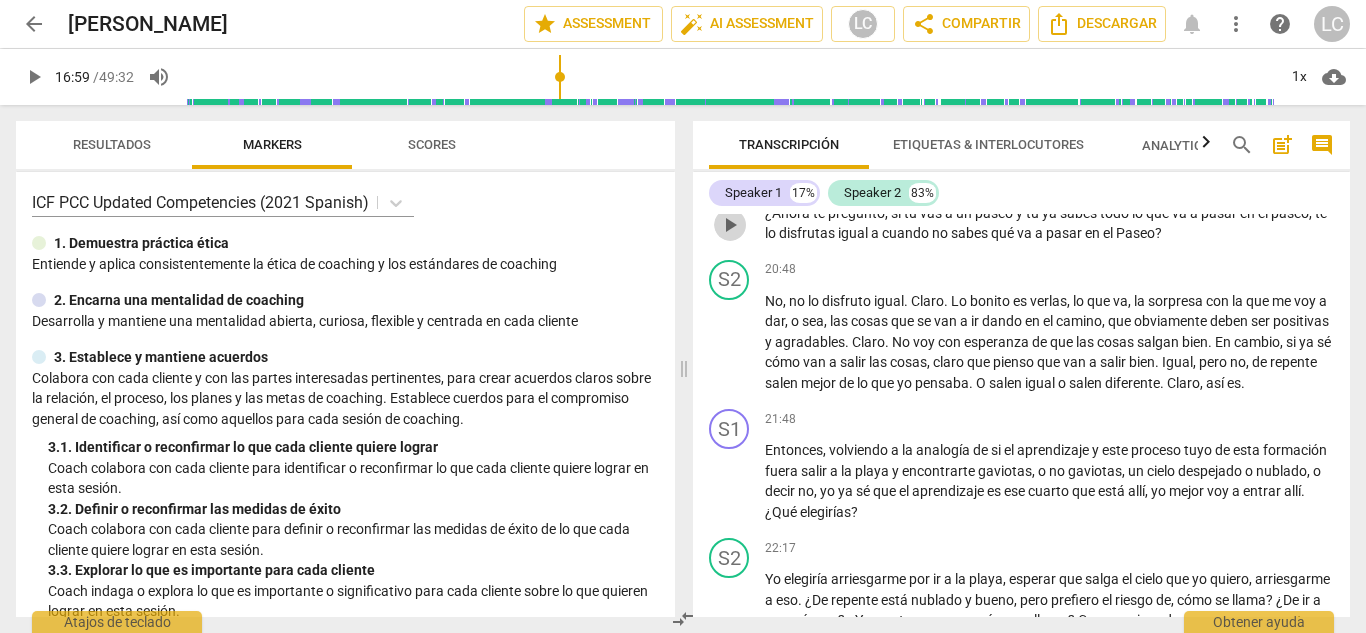 click on "play_arrow" at bounding box center [730, 225] 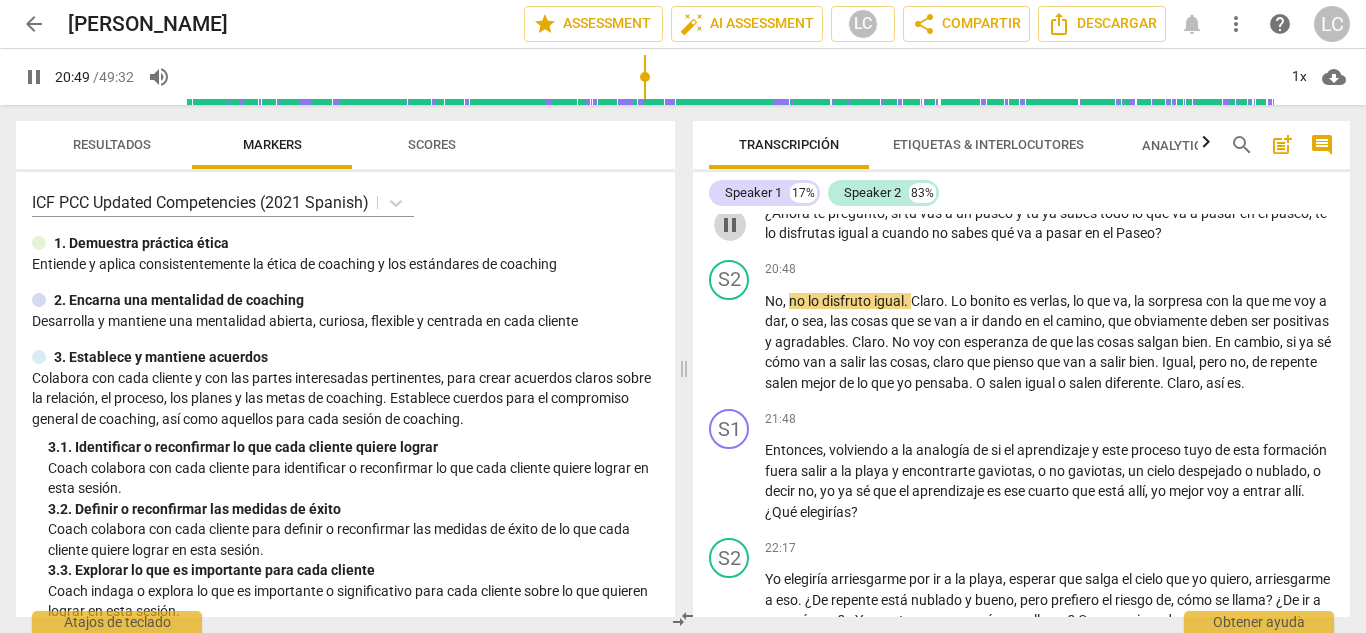 click on "pause" at bounding box center (730, 225) 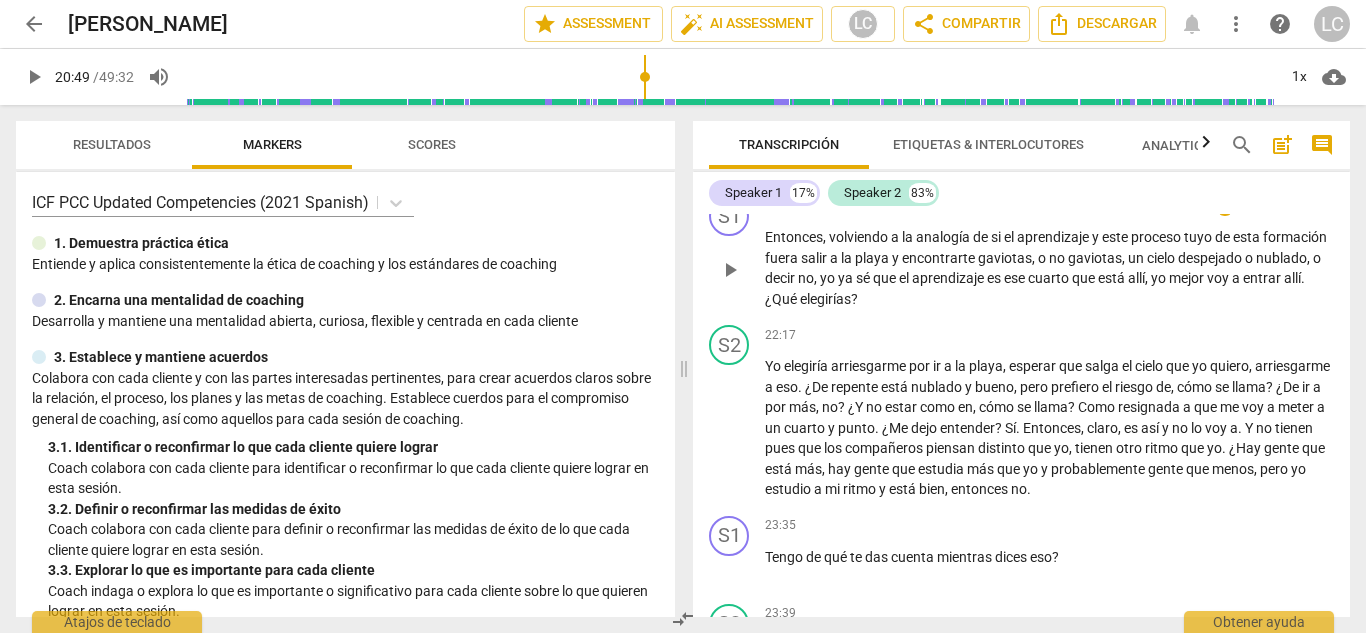 scroll, scrollTop: 5830, scrollLeft: 0, axis: vertical 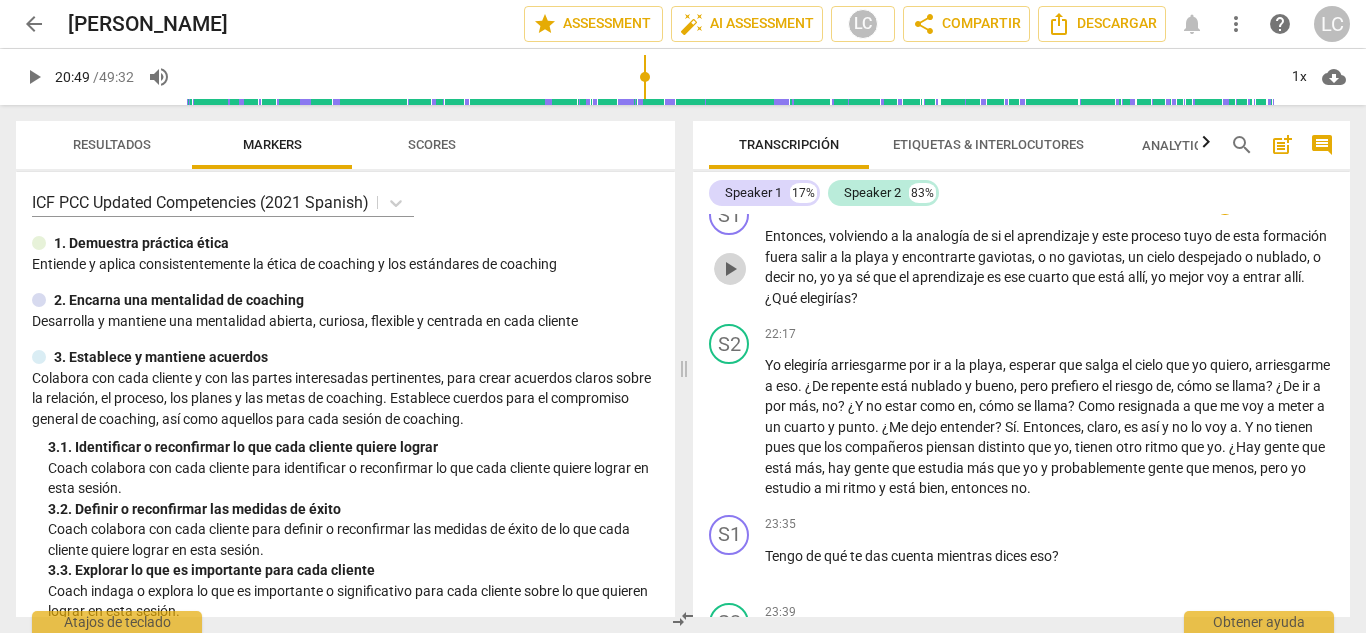 click on "play_arrow" at bounding box center (730, 269) 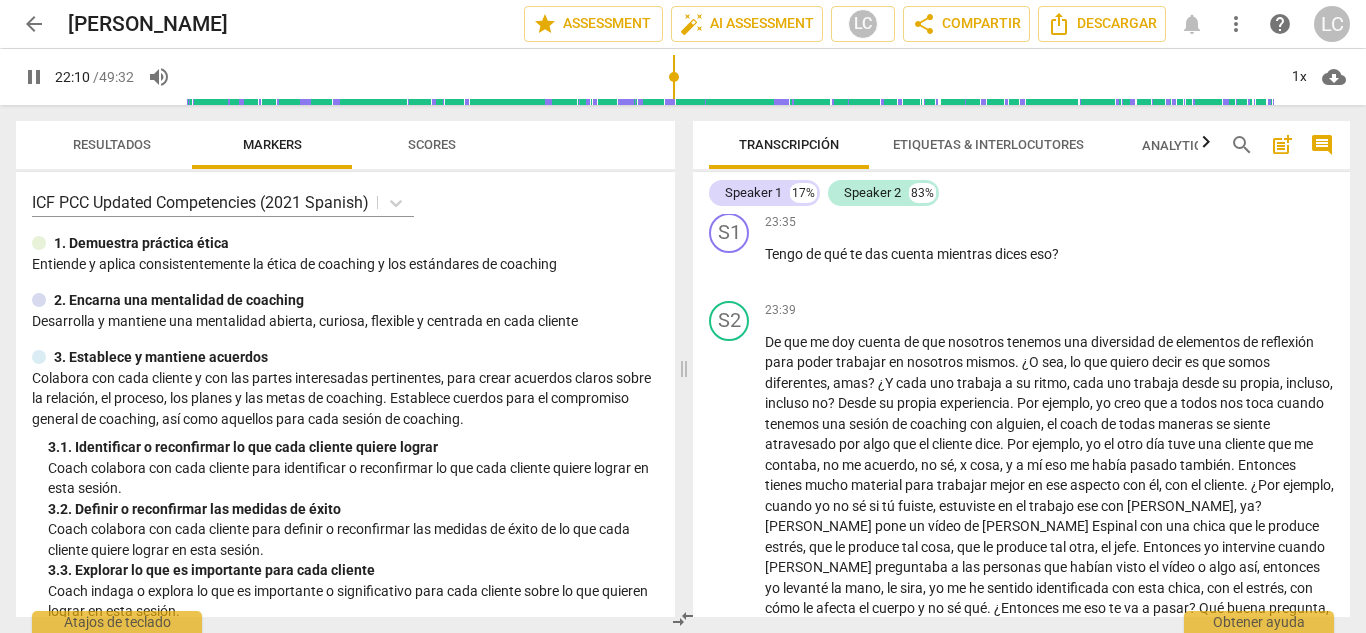scroll, scrollTop: 6134, scrollLeft: 0, axis: vertical 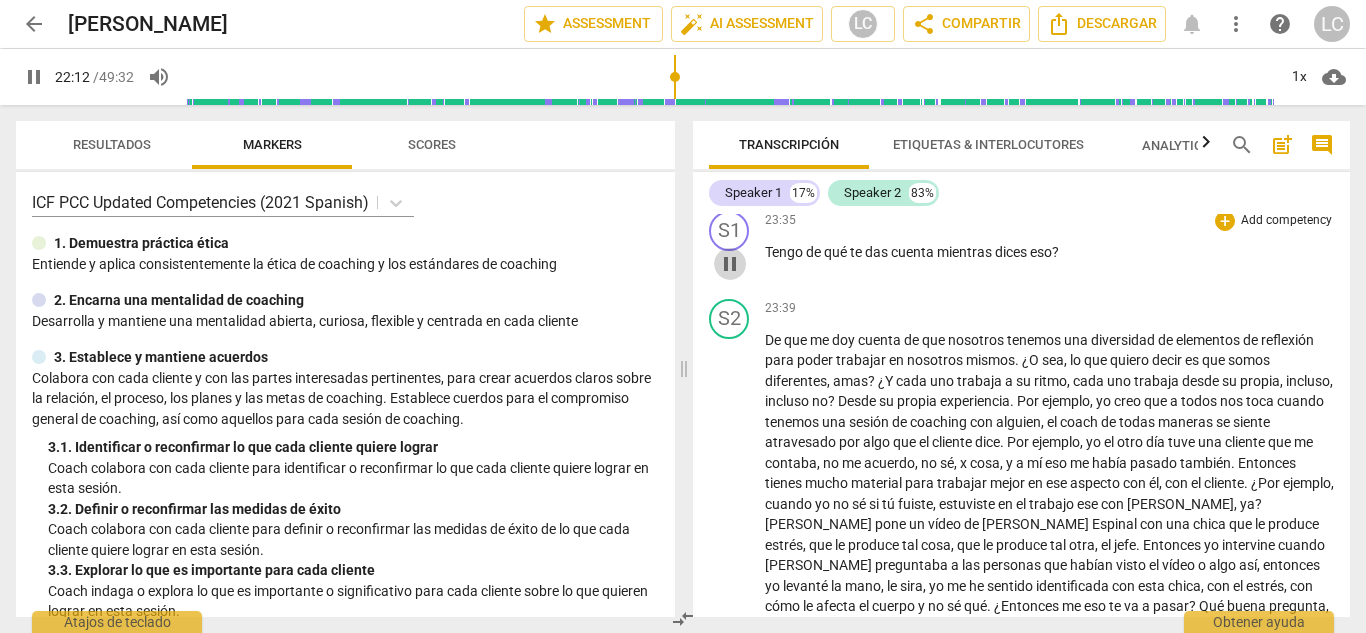 click on "pause" at bounding box center [730, 264] 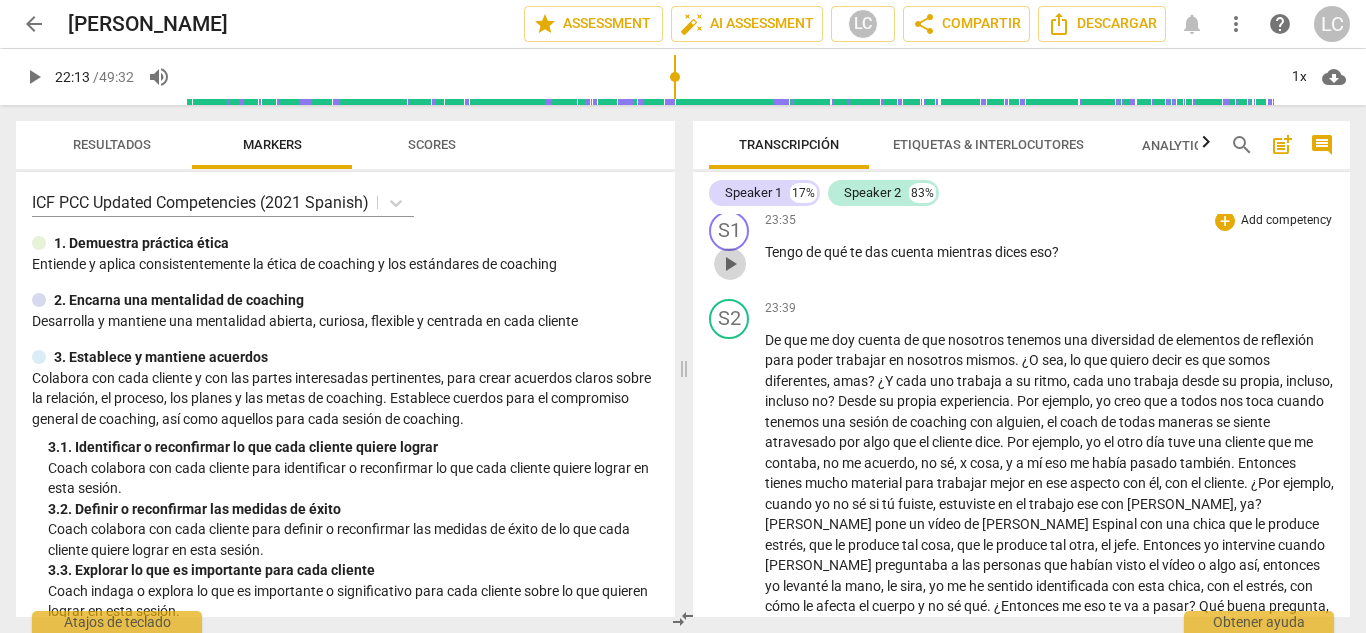 click on "play_arrow" at bounding box center (730, 264) 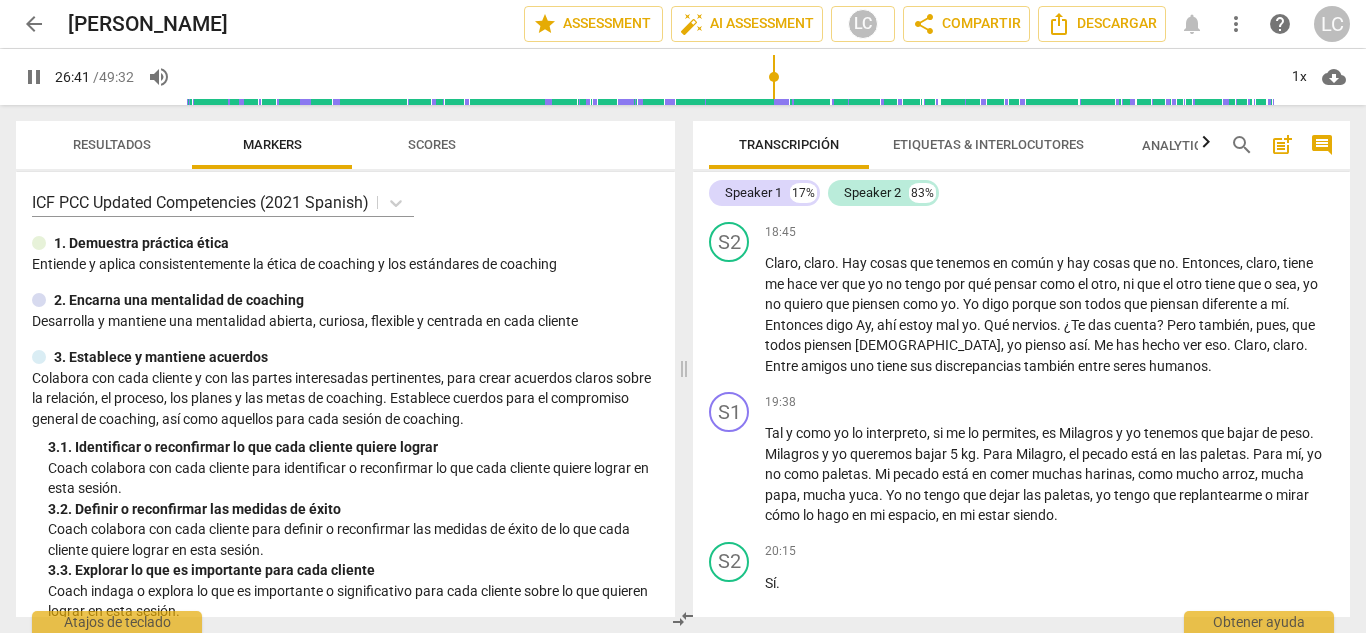 scroll, scrollTop: 6620, scrollLeft: 0, axis: vertical 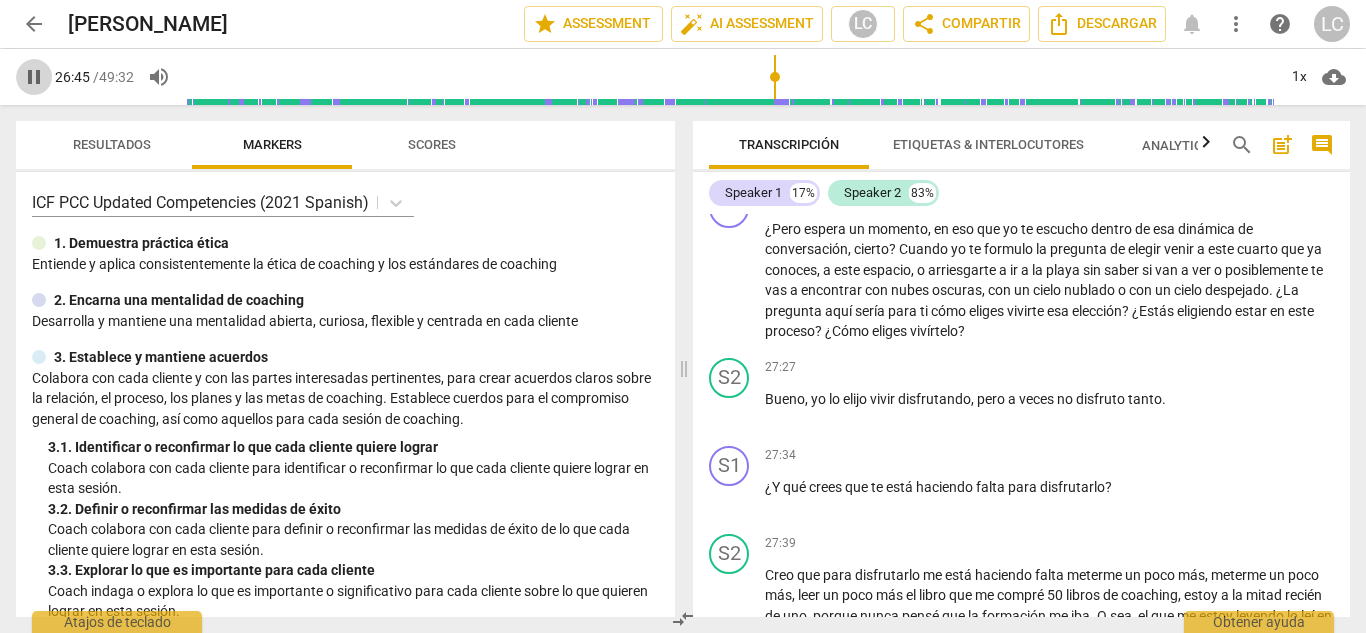 click on "pause" at bounding box center [34, 77] 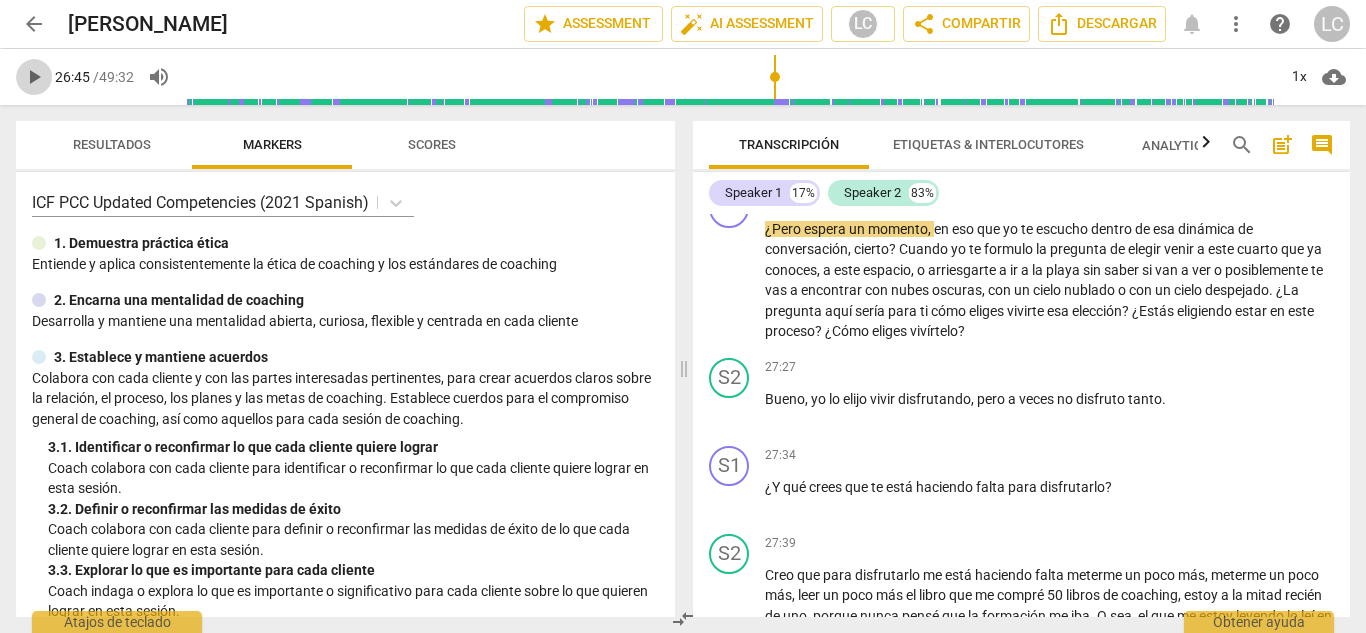 click on "play_arrow" at bounding box center [34, 77] 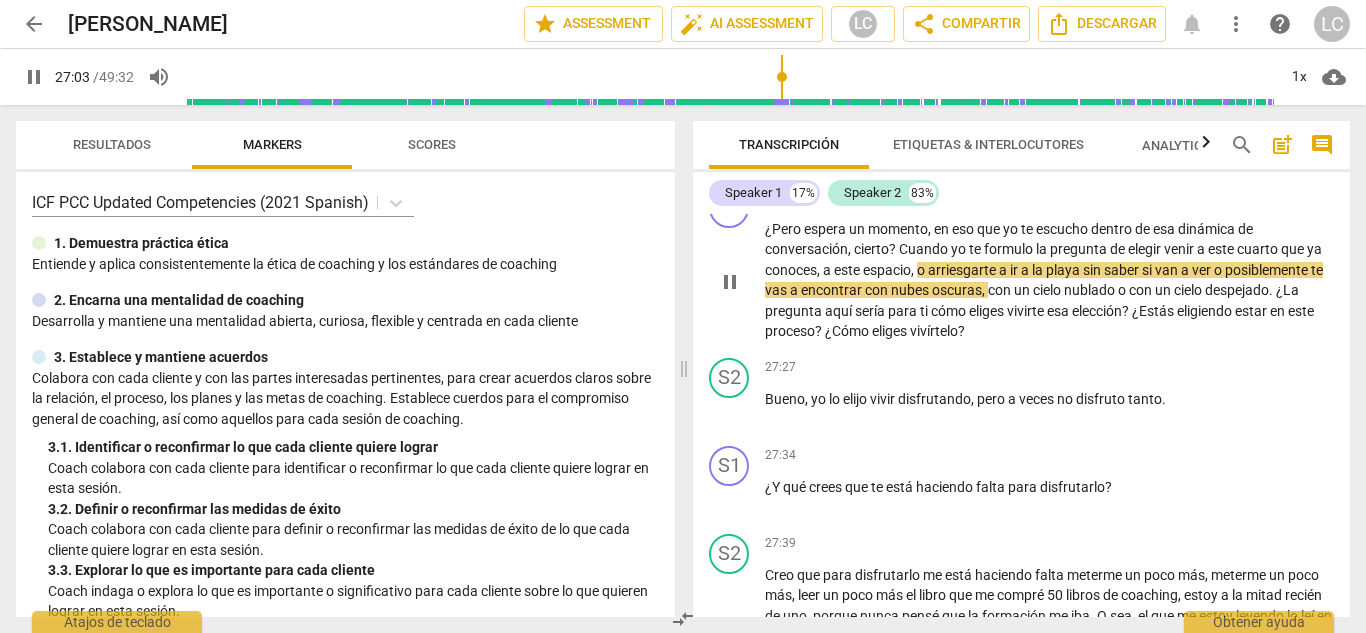 click on "pause" at bounding box center [730, 282] 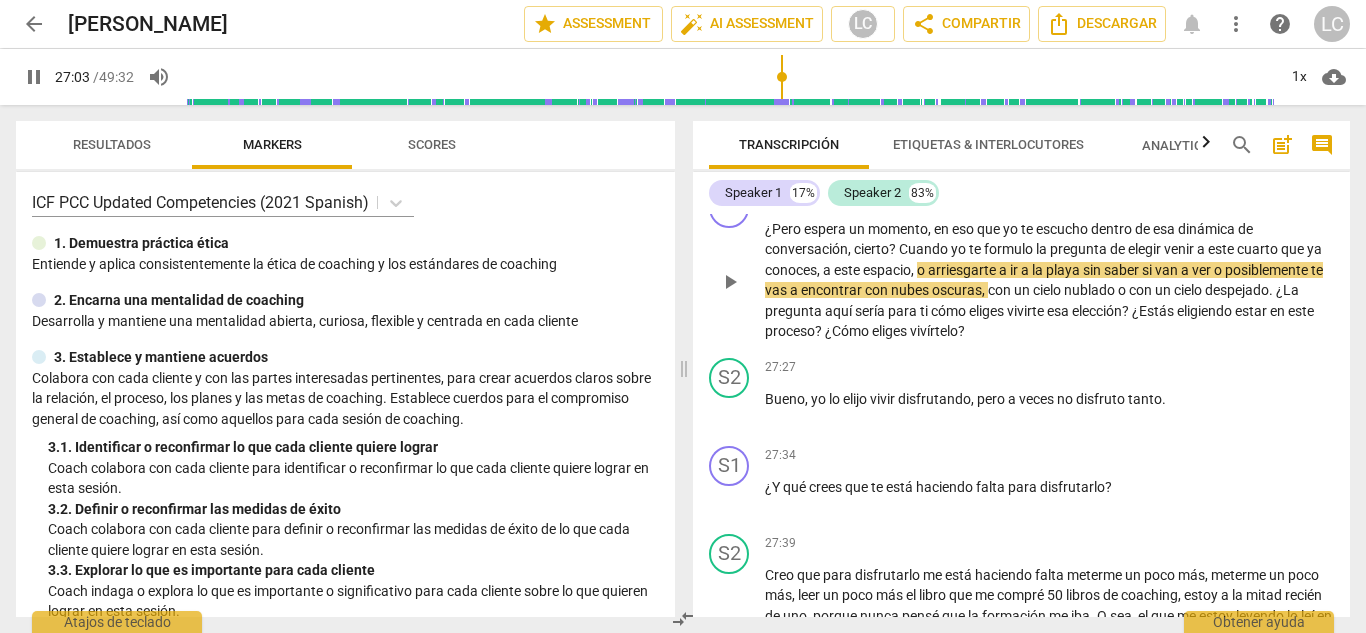 type on "1624" 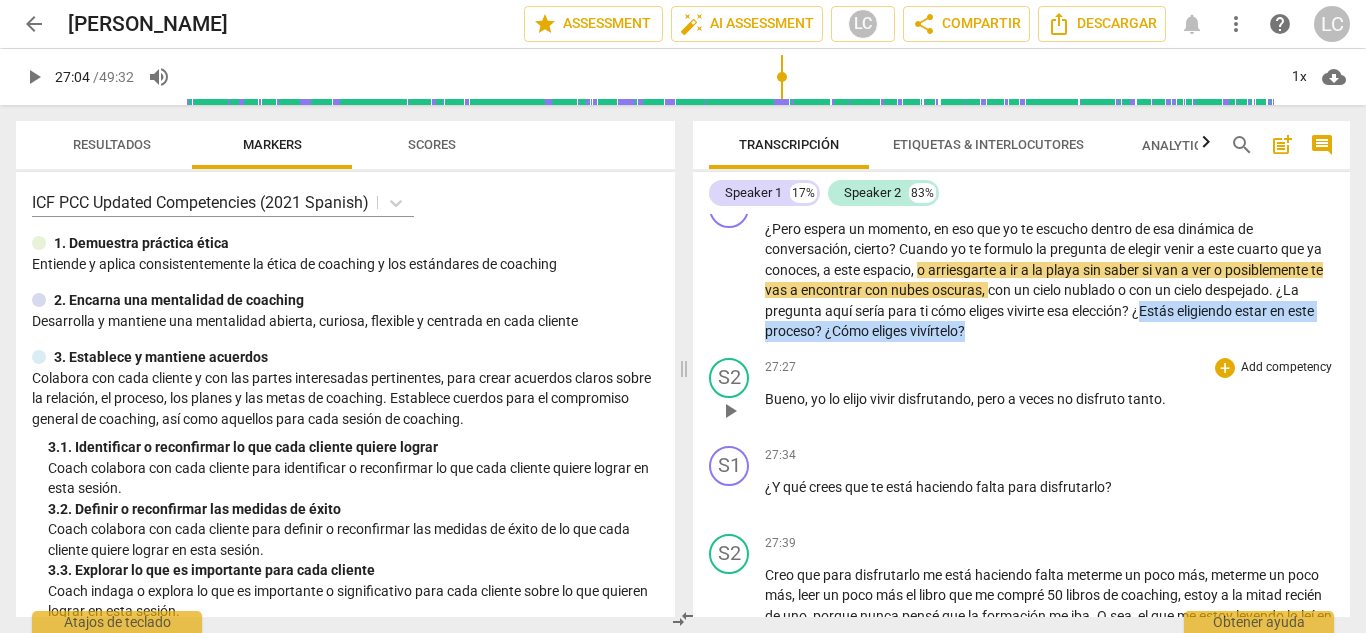drag, startPoint x: 1146, startPoint y: 387, endPoint x: 1167, endPoint y: 432, distance: 49.658836 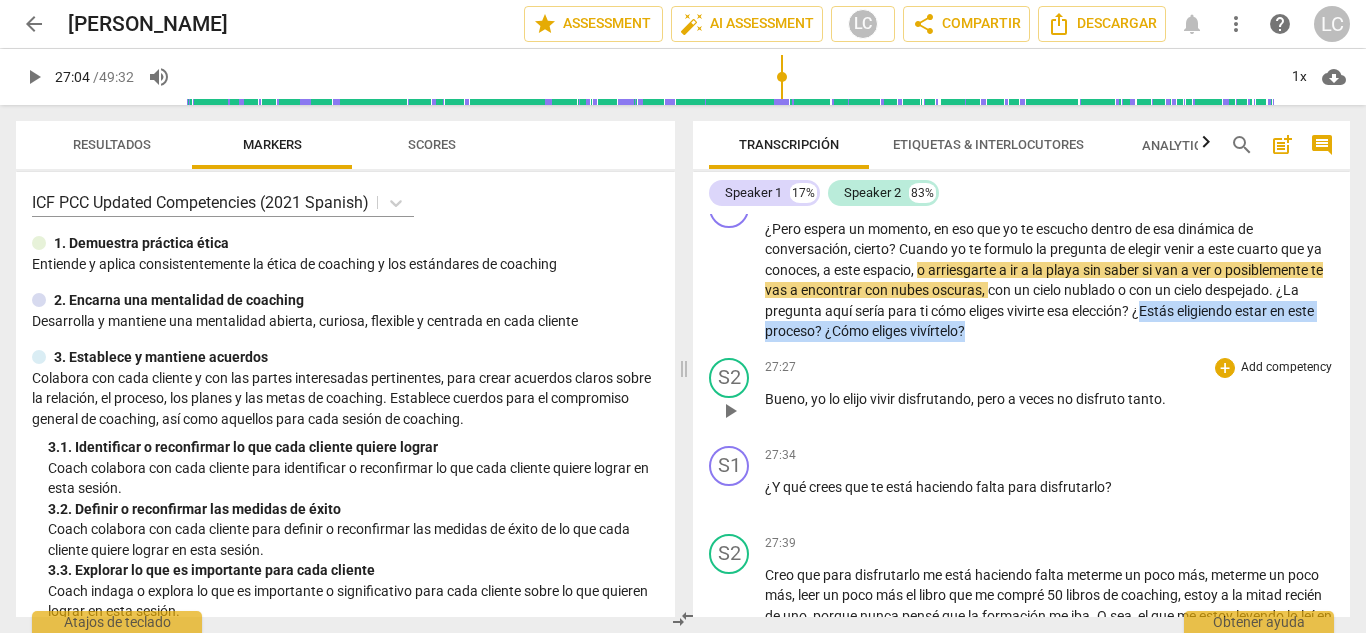 click on "S1 play_arrow pause 00:04 + Add competency keyboard_arrow_right Listo .   Milagros ,   qué   gusto   verte . S2 play_arrow pause 00:07 + Add competency keyboard_arrow_right [PERSON_NAME] ,   para   mí   también   es   un . S1 play_arrow pause 00:09 + Add competency keyboard_arrow_right Placer ,   me   encanta   que   estés   aquí . S2 play_arrow pause 00:14 + Add competency keyboard_arrow_right Te   agradezco   por   haberte   preocupado   [DATE]   por   lo   del   sismo . S1 play_arrow pause 00:21 + Add competency keyboard_arrow_right Genera   mucho   miedo .   ¿Tú   cómo   estás ?   ¿Cómo   vienes   [DATE] ? S2 play_arrow pause 00:24 + Add competency keyboard_arrow_right [DATE]   día   vengo   bien ,   estoy   mejor ,   porque   estuve   un   poco   estresada   por   no   sé   si   hablé   de   eso   la   semana   pasada ,   que   yo   somatizo   los   dolores   y   según   [PERSON_NAME] ,   mi   esposo ,   lo   que   yo   tengo   en   el   lado   izquierdo ,   donde   tengo   la   pierna ,   siento   una" at bounding box center [1021, 415] 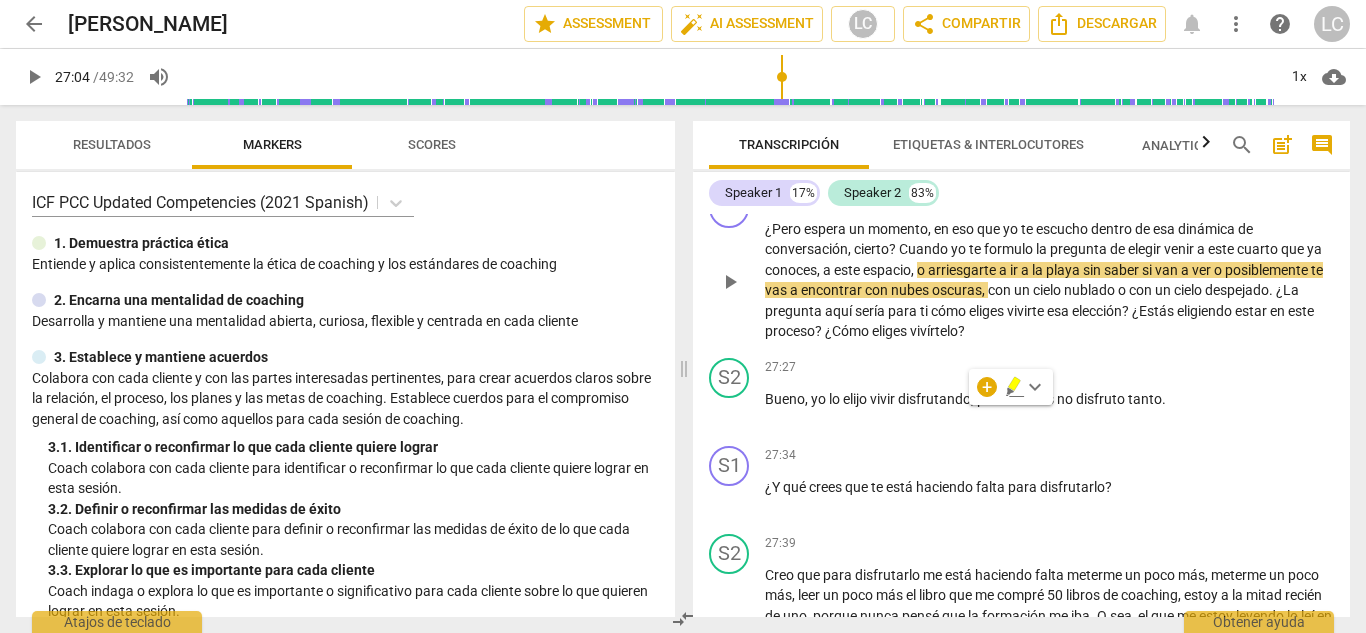 click on "¿Estás" at bounding box center (1154, 311) 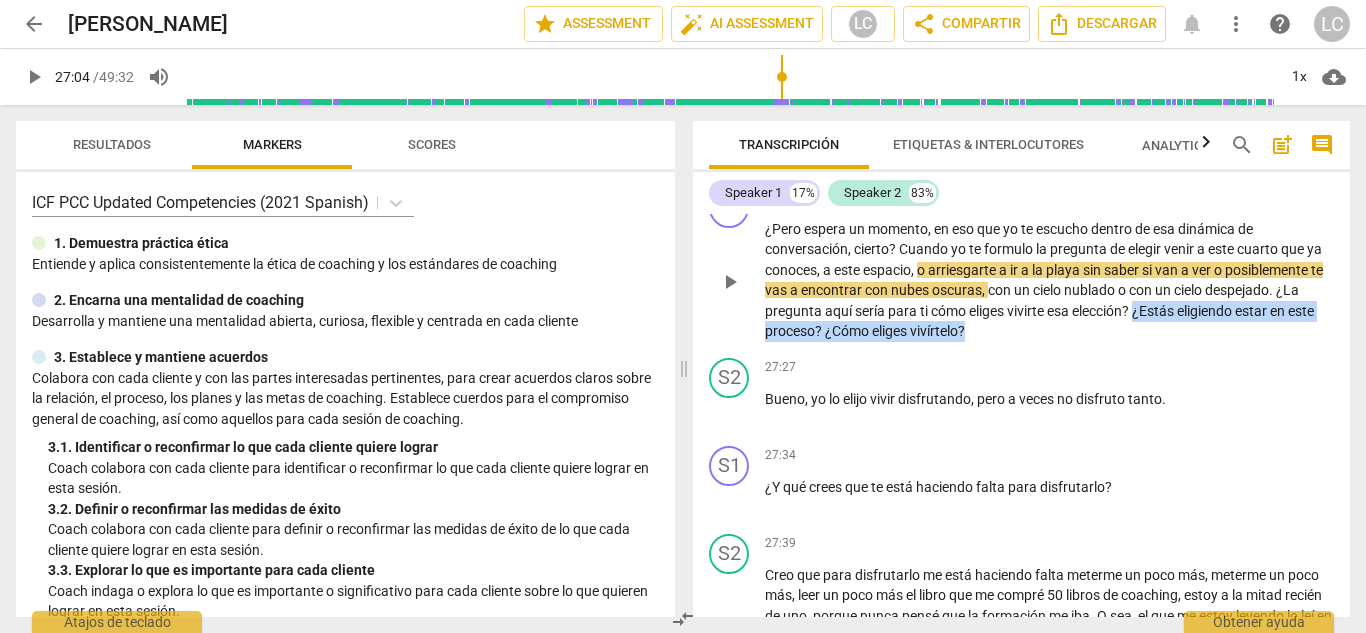 drag, startPoint x: 1140, startPoint y: 391, endPoint x: 1150, endPoint y: 414, distance: 25.079872 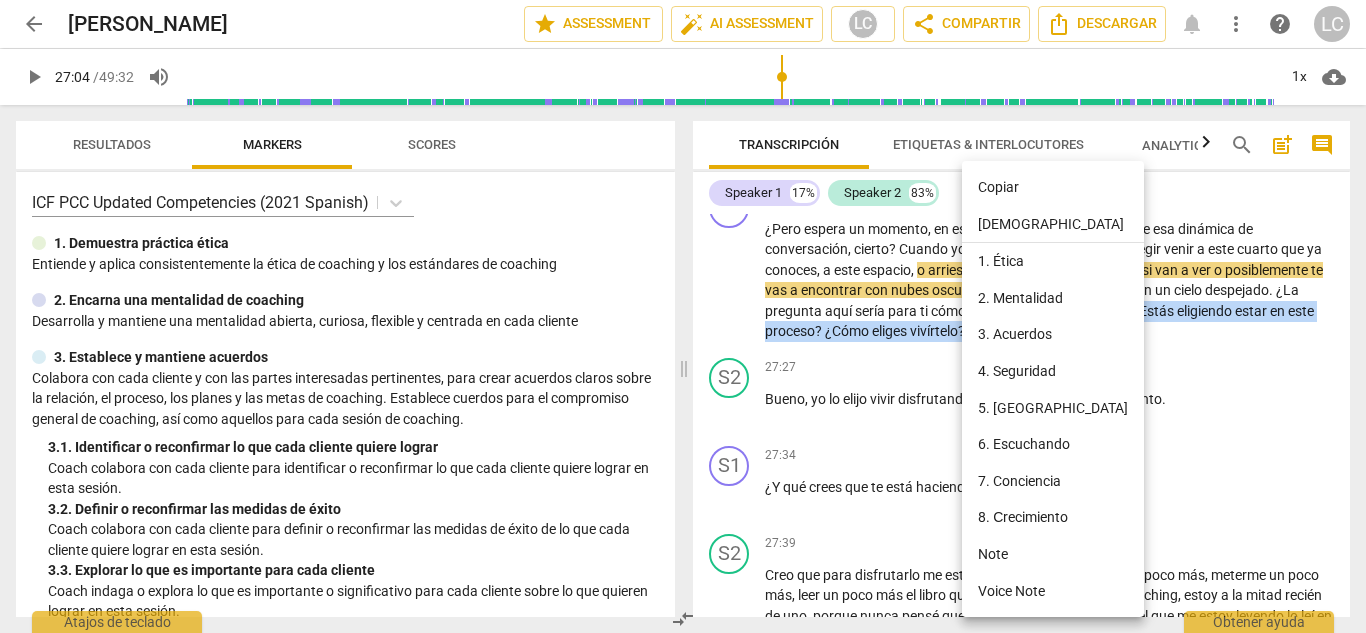 click on "Copiar" at bounding box center (1053, 187) 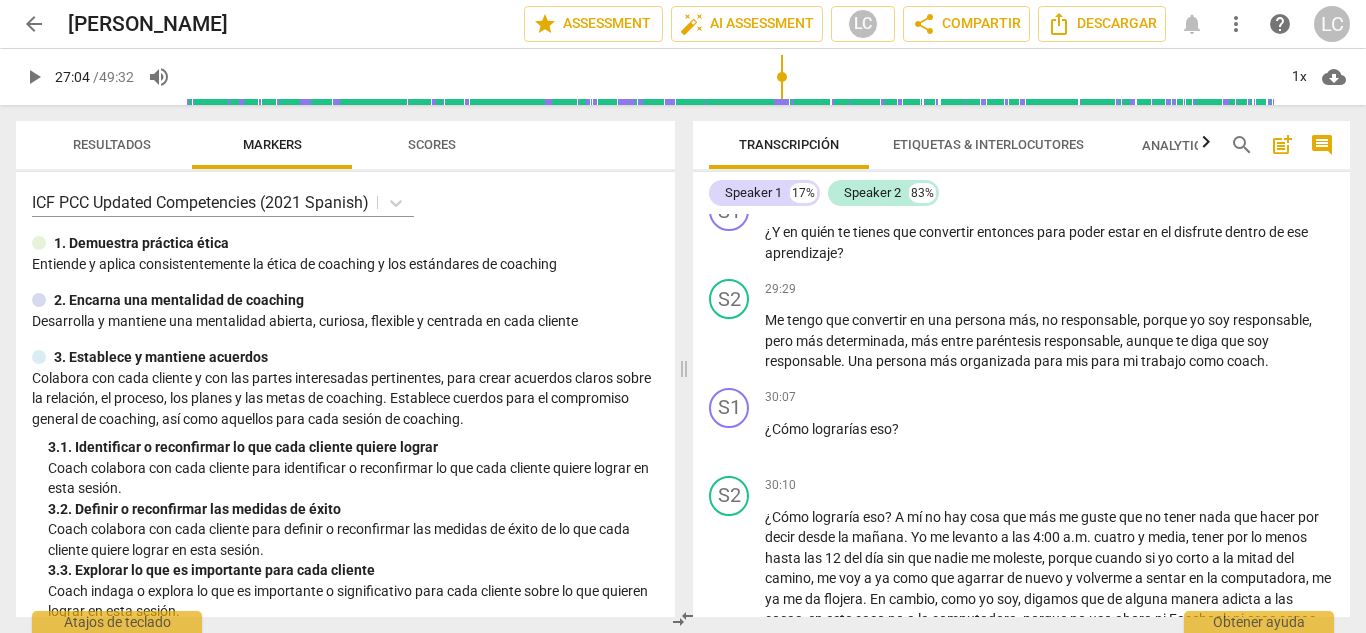 scroll, scrollTop: 7252, scrollLeft: 0, axis: vertical 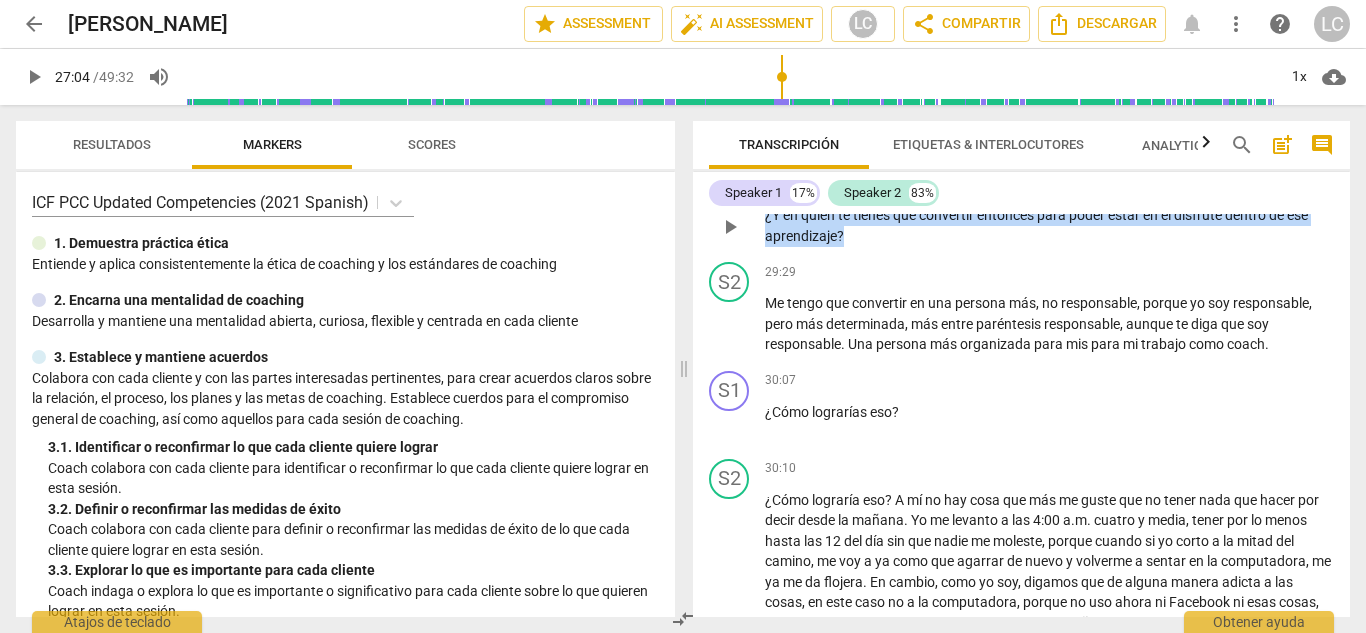 drag, startPoint x: 765, startPoint y: 316, endPoint x: 859, endPoint y: 331, distance: 95.189285 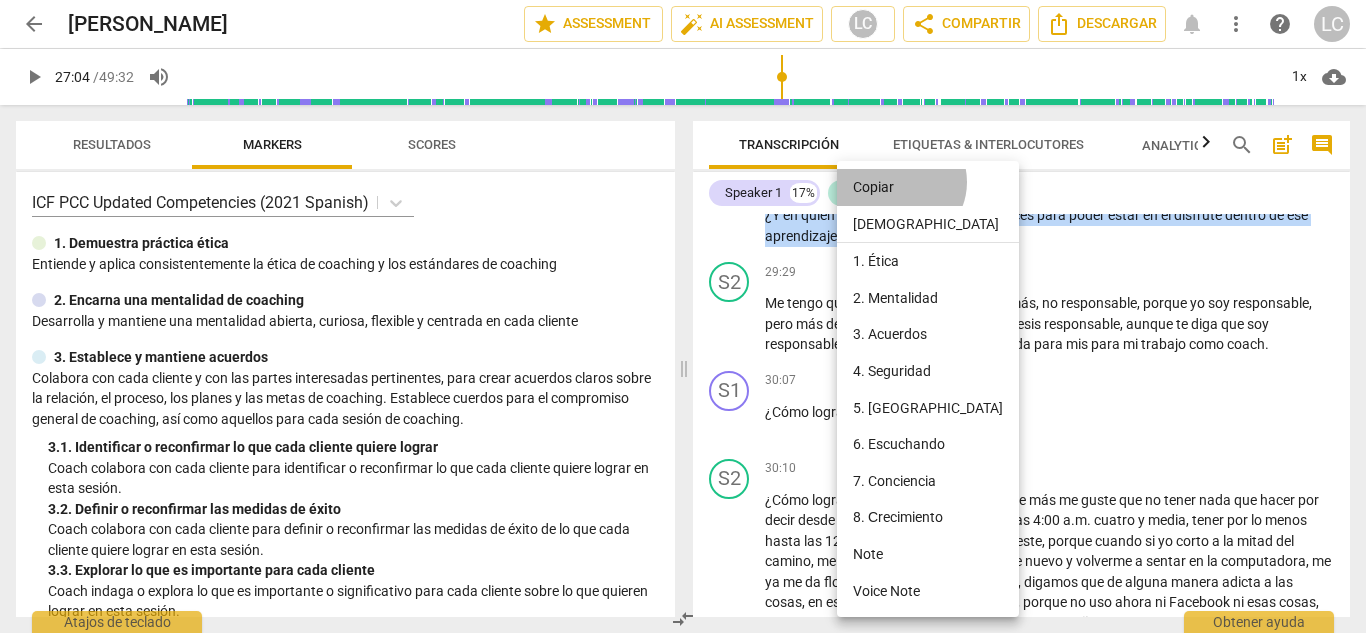 click on "Copiar" at bounding box center (928, 187) 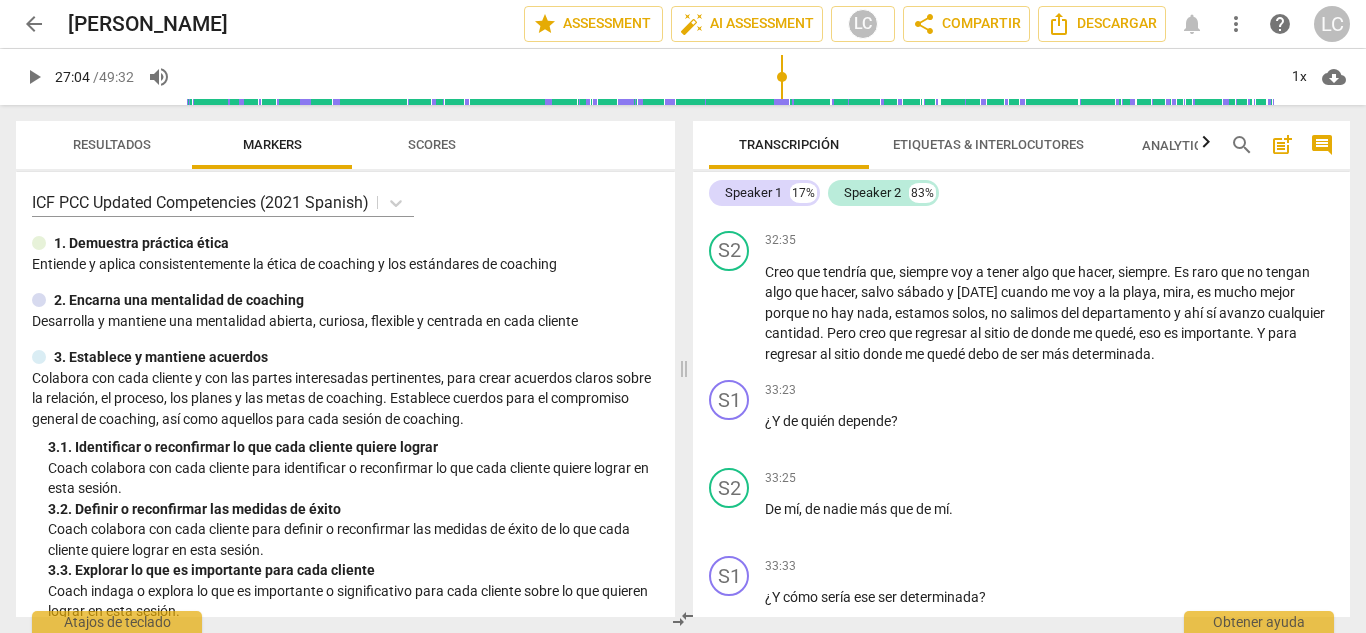 scroll, scrollTop: 8079, scrollLeft: 0, axis: vertical 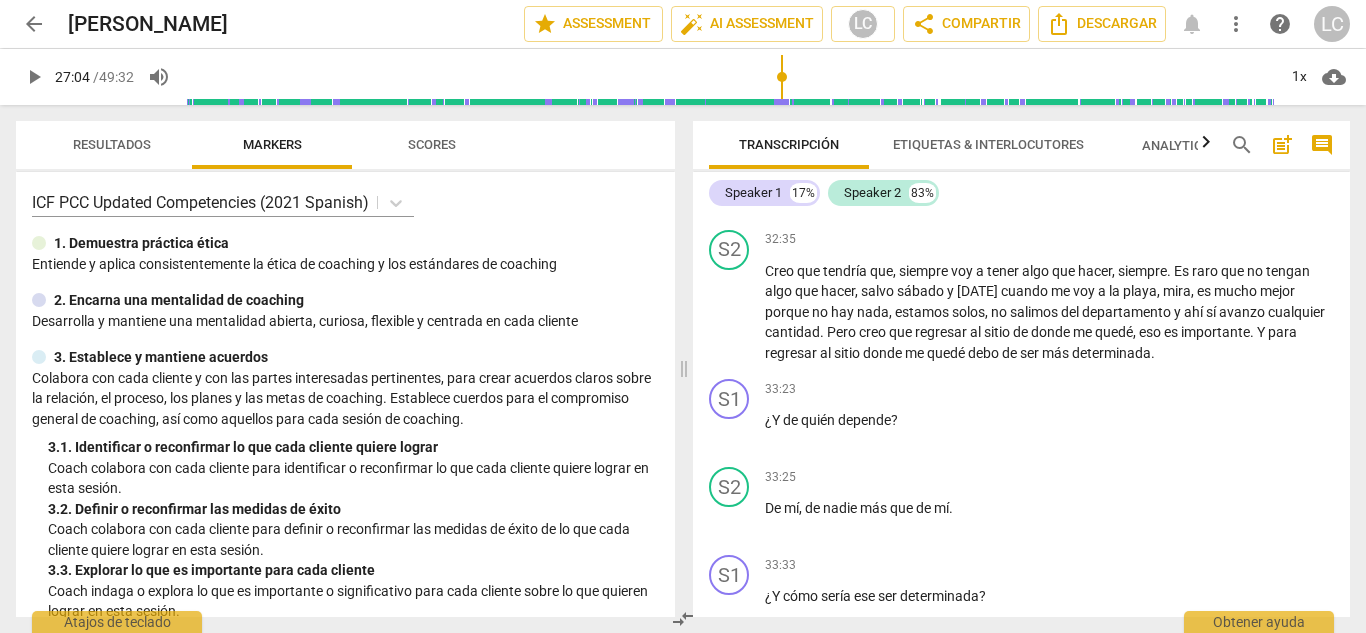 drag, startPoint x: 845, startPoint y: 332, endPoint x: 761, endPoint y: 285, distance: 96.25487 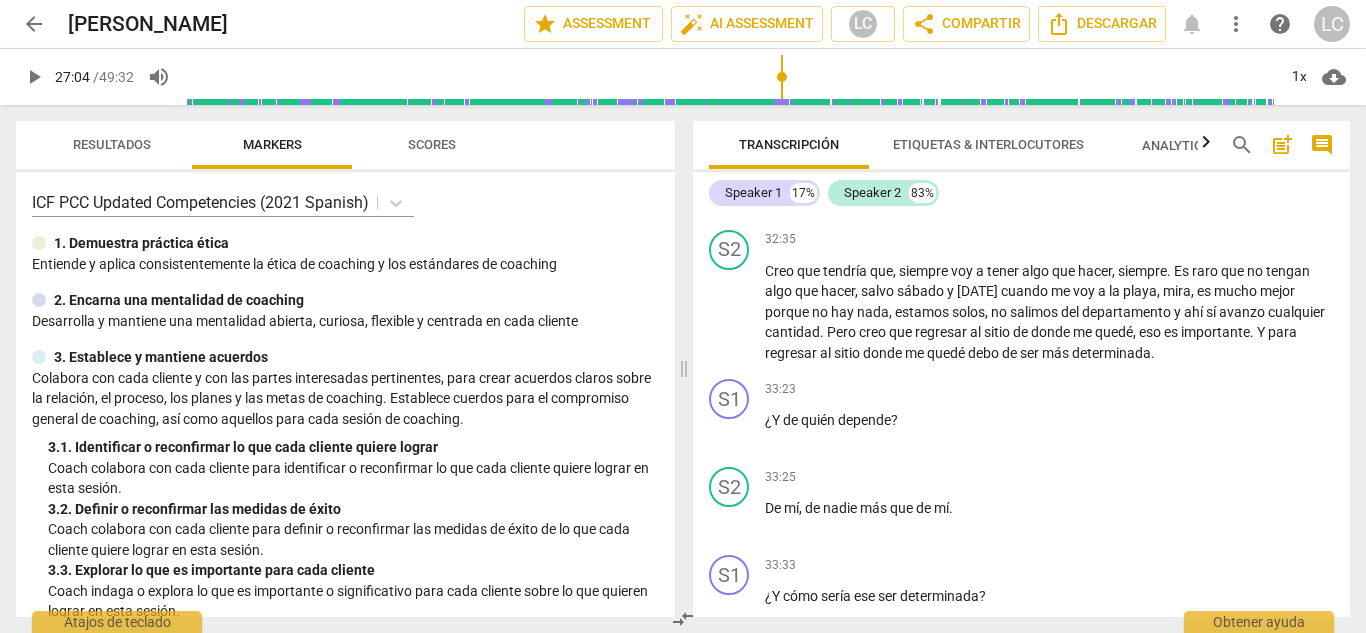 click on "S1 play_arrow pause 32:21 + Add competency keyboard_arrow_right ¿Pero   eso   que   me   estás   hablando   es   del   día   de   [DATE] ,   cómo   sería   para   ti   entonces   poderlo   lograr ,   no   sólo   [DATE] ,   en   el   transcurso   del   tiempo   que   te   falta   para   concluir   tu   formación ?" at bounding box center [1021, 178] 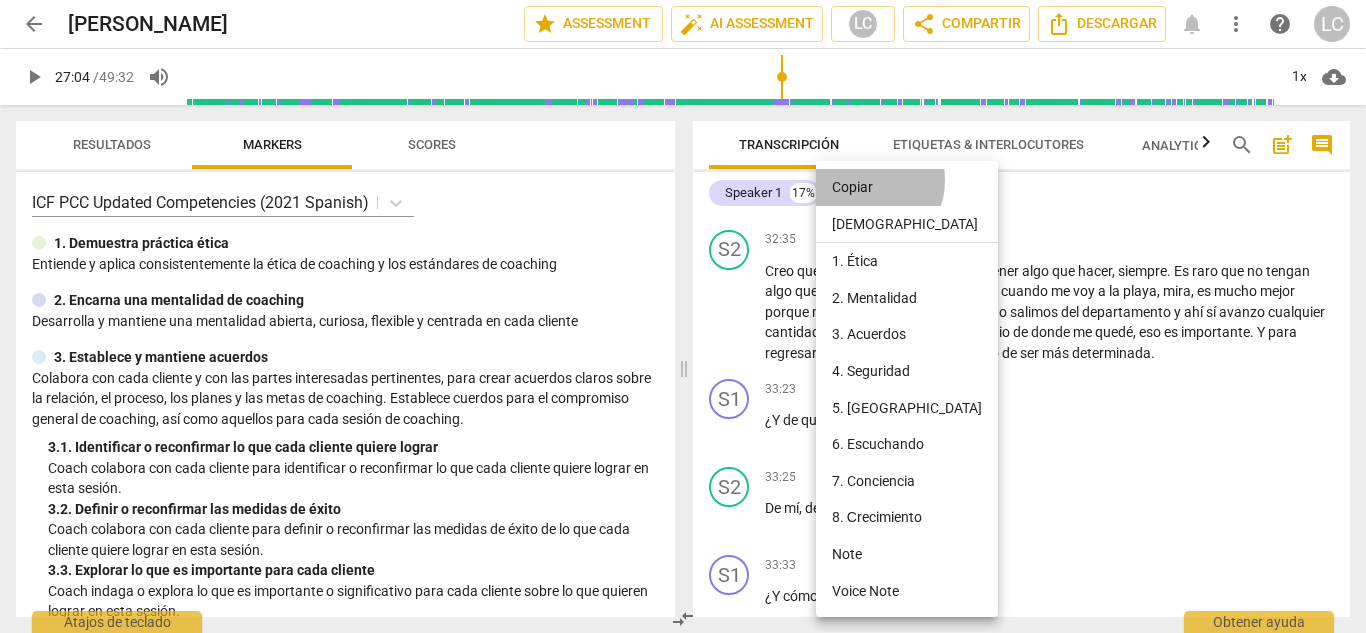click on "Copiar" at bounding box center (907, 187) 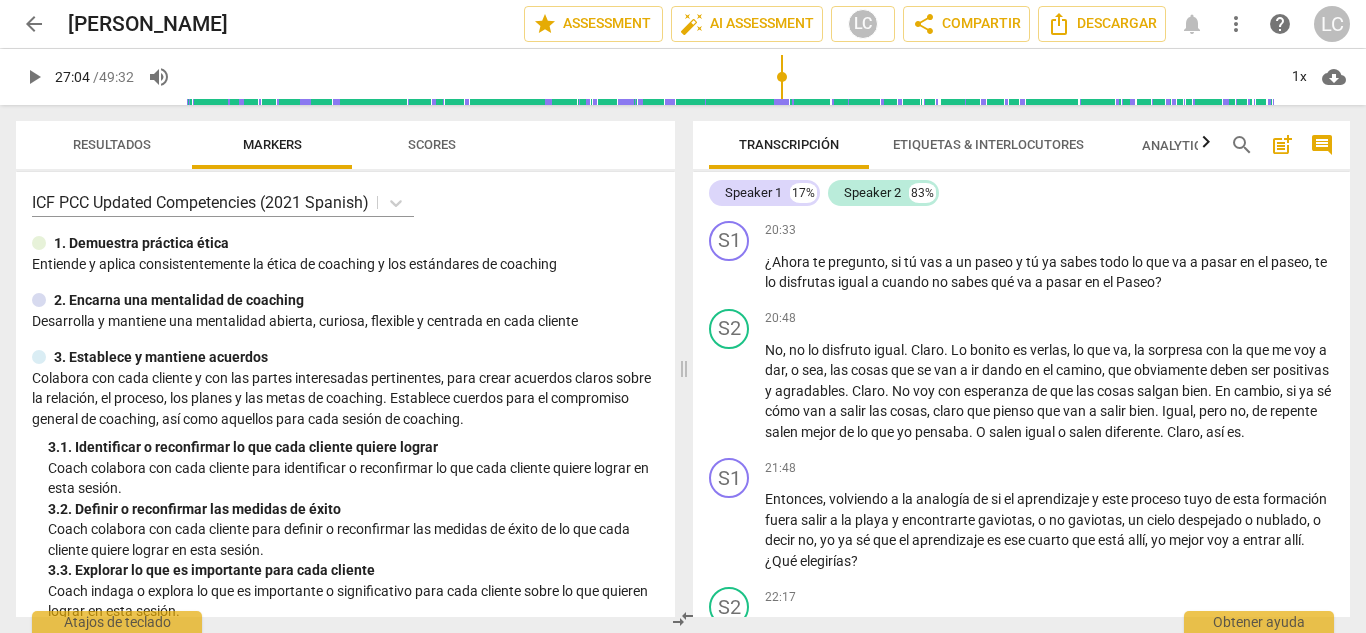 scroll, scrollTop: 5566, scrollLeft: 0, axis: vertical 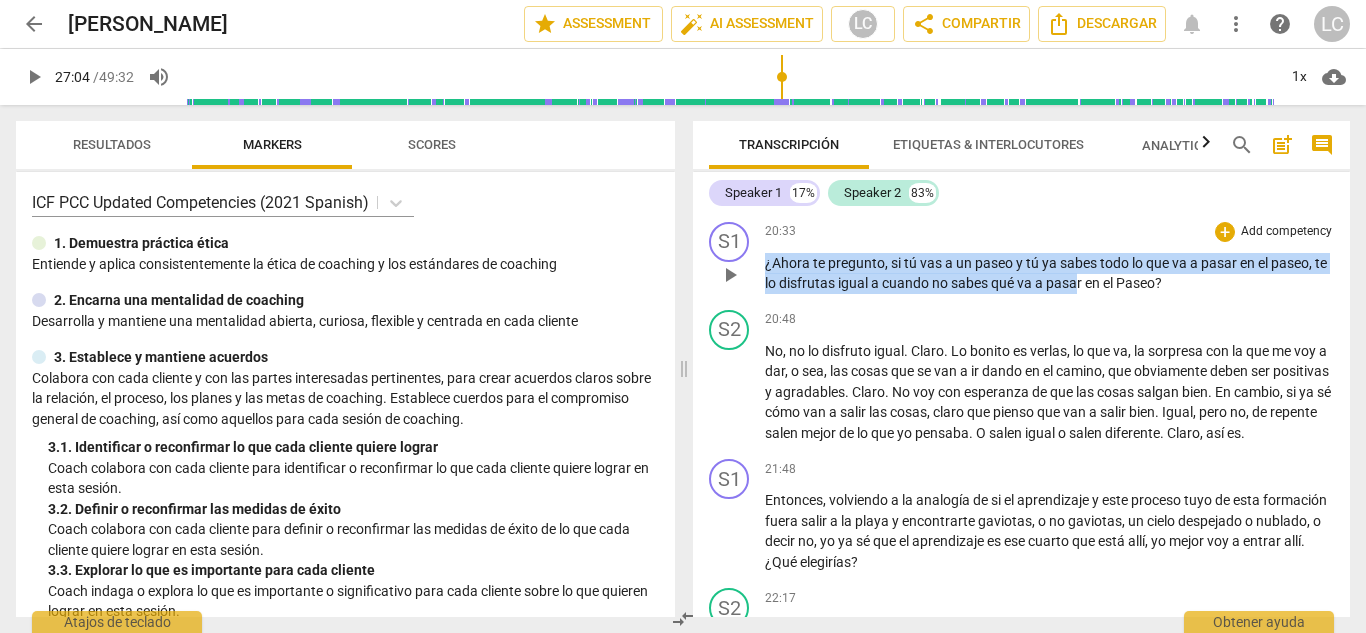 drag, startPoint x: 1075, startPoint y: 340, endPoint x: 919, endPoint y: 330, distance: 156.32019 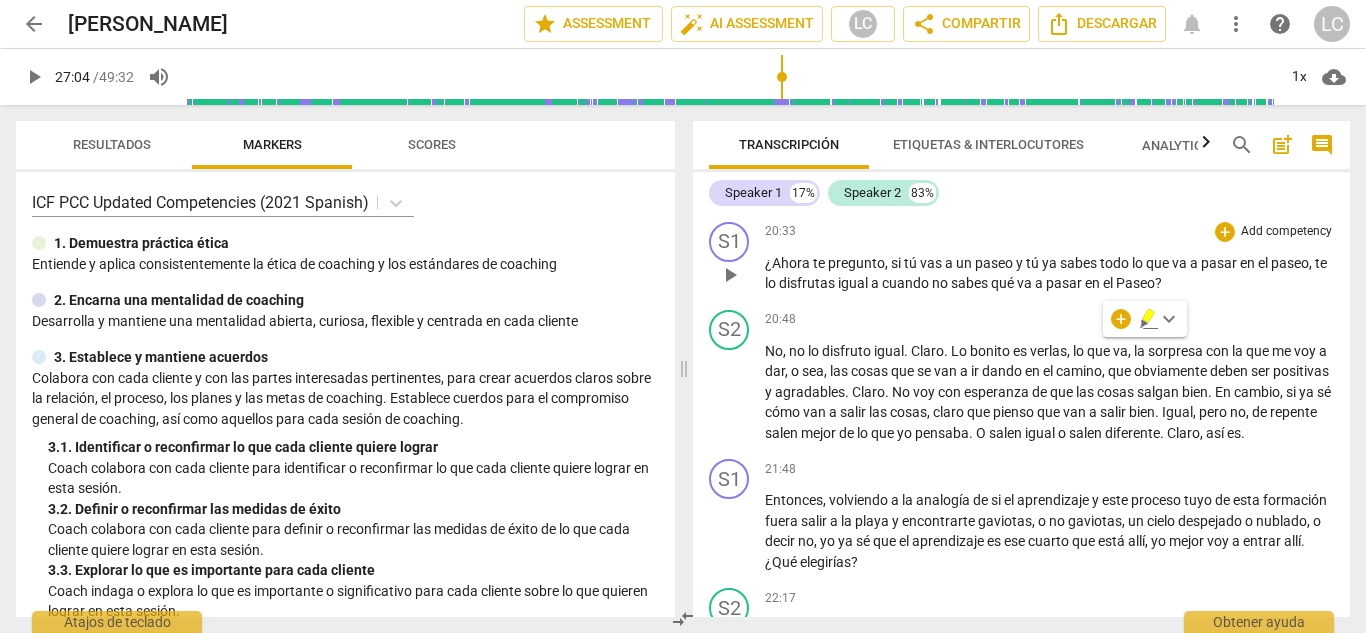 click on "¿Ahora   te   pregunto ,   si   tú   vas   a   un   paseo   y   tú   ya   sabes   todo   lo   que   va   a   pasar   en   el   paseo ,   te   lo   disfrutas   igual   a   cuando   no   sabes   qué   va   a   pasar   en   el   Paseo ?" at bounding box center (1049, 273) 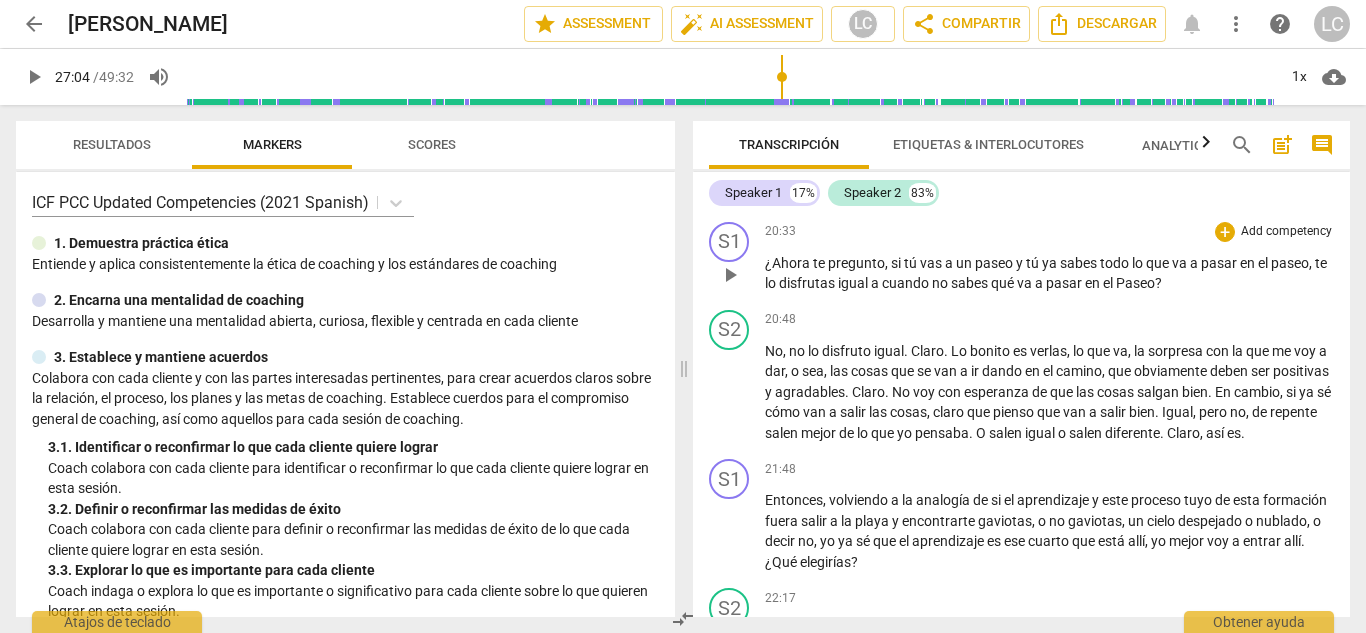 click on "¿Ahora   te   pregunto ,   si   tú   vas   a   un   paseo   y   tú   ya   sabes   todo   lo   que   va   a   pasar   en   el   paseo ,   te   lo   disfrutas   igual   a   cuando   no   sabes   qué   va   a   pasar   en   el   Paseo ?" at bounding box center [1049, 273] 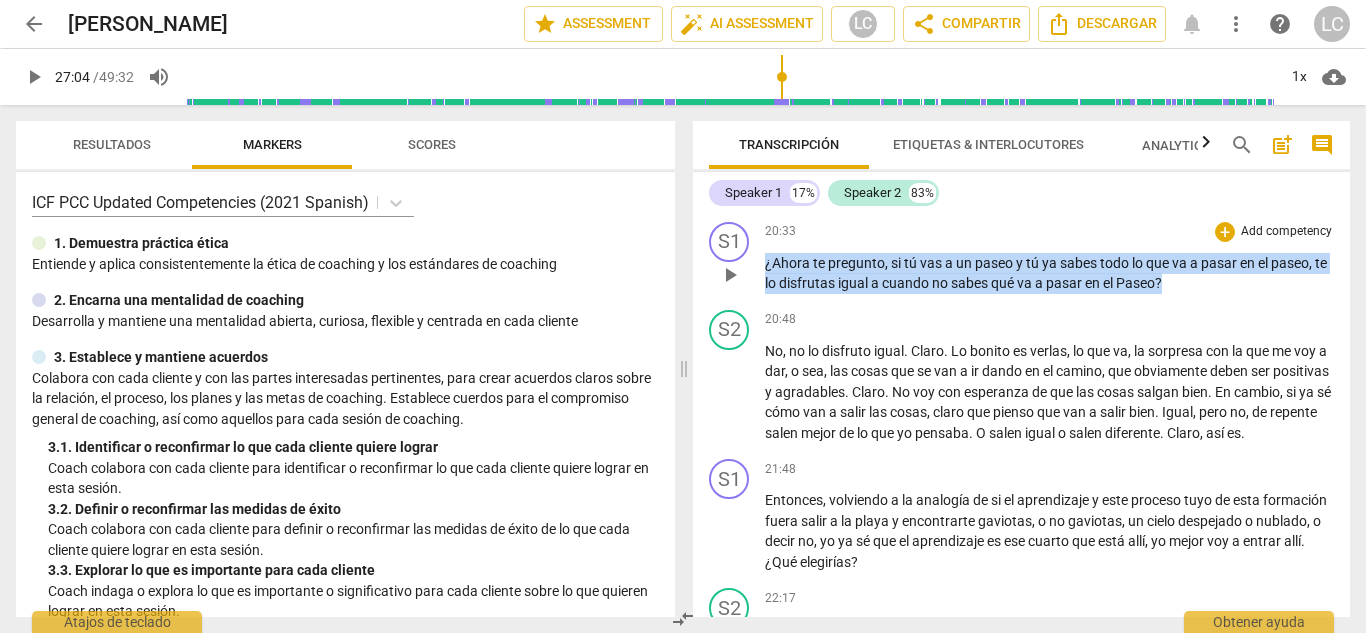 drag, startPoint x: 1192, startPoint y: 344, endPoint x: 760, endPoint y: 327, distance: 432.33435 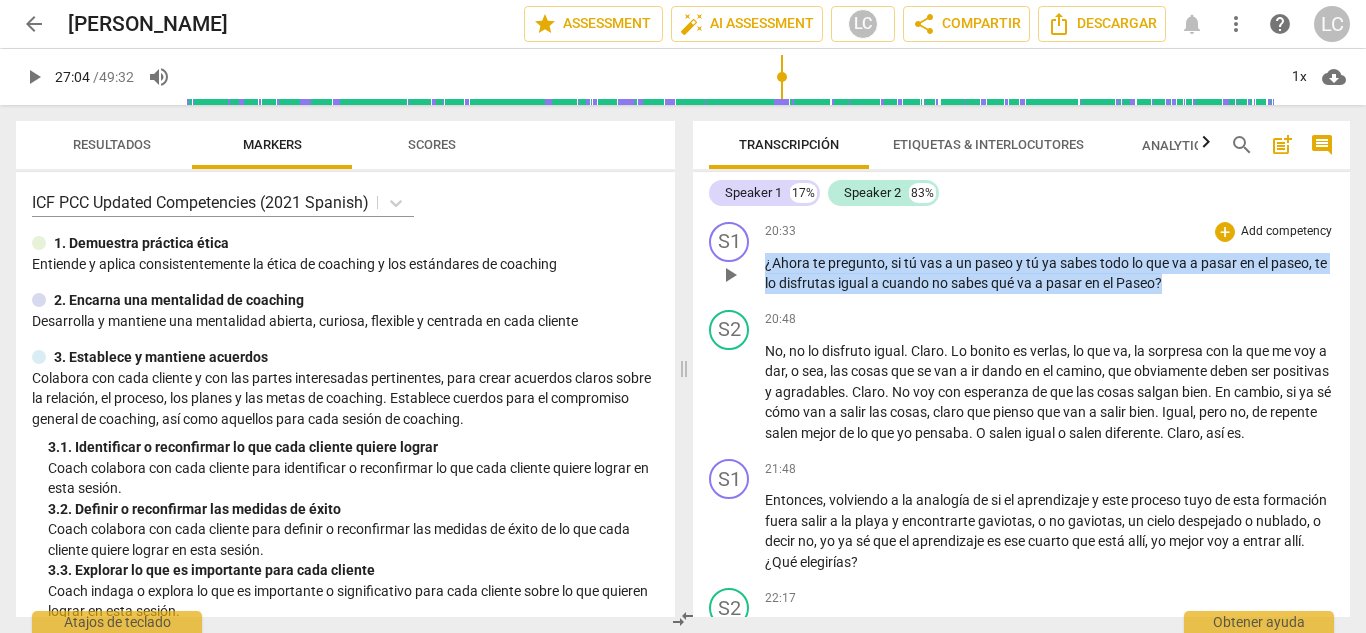 click on "S1 play_arrow pause 20:33 + Add competency keyboard_arrow_right ¿Ahora   te   pregunto ,   si   tú   vas   a   un   paseo   y   tú   ya   sabes   todo   lo   que   va   a   pasar   en   el   paseo ,   te   lo   disfrutas   igual   a   cuando   no   sabes   qué   va   a   pasar   en   el   Paseo ?" at bounding box center [1021, 258] 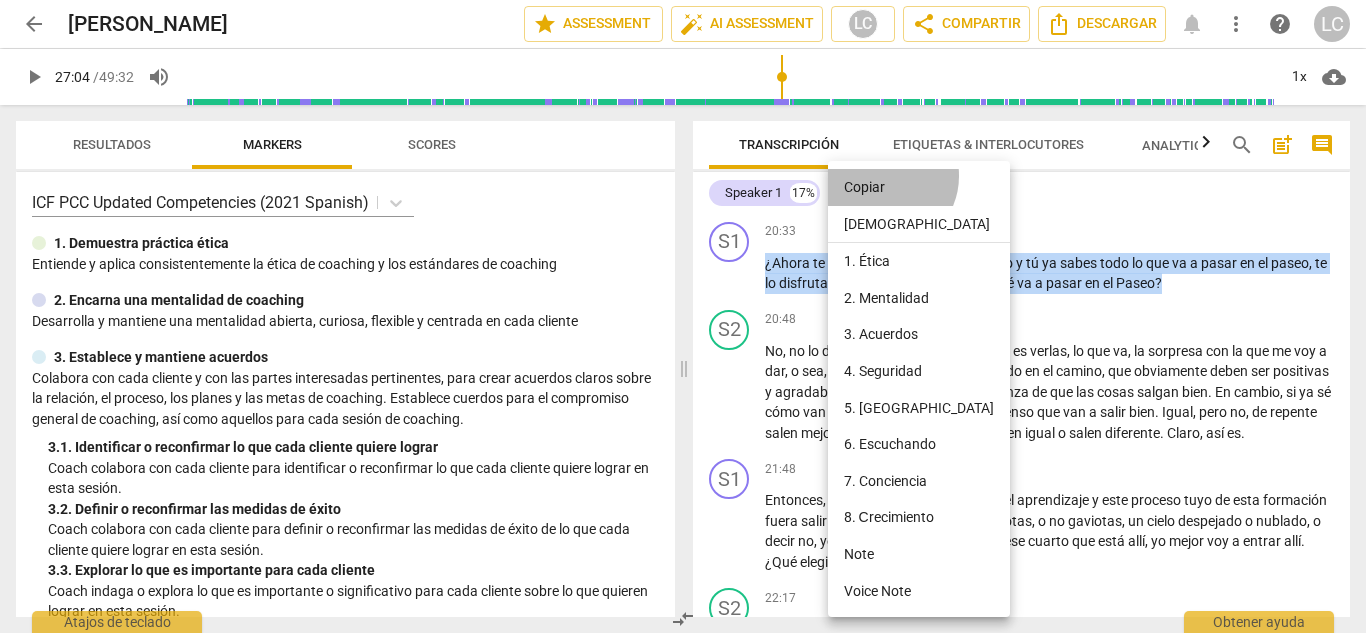 click on "Copiar" at bounding box center [919, 187] 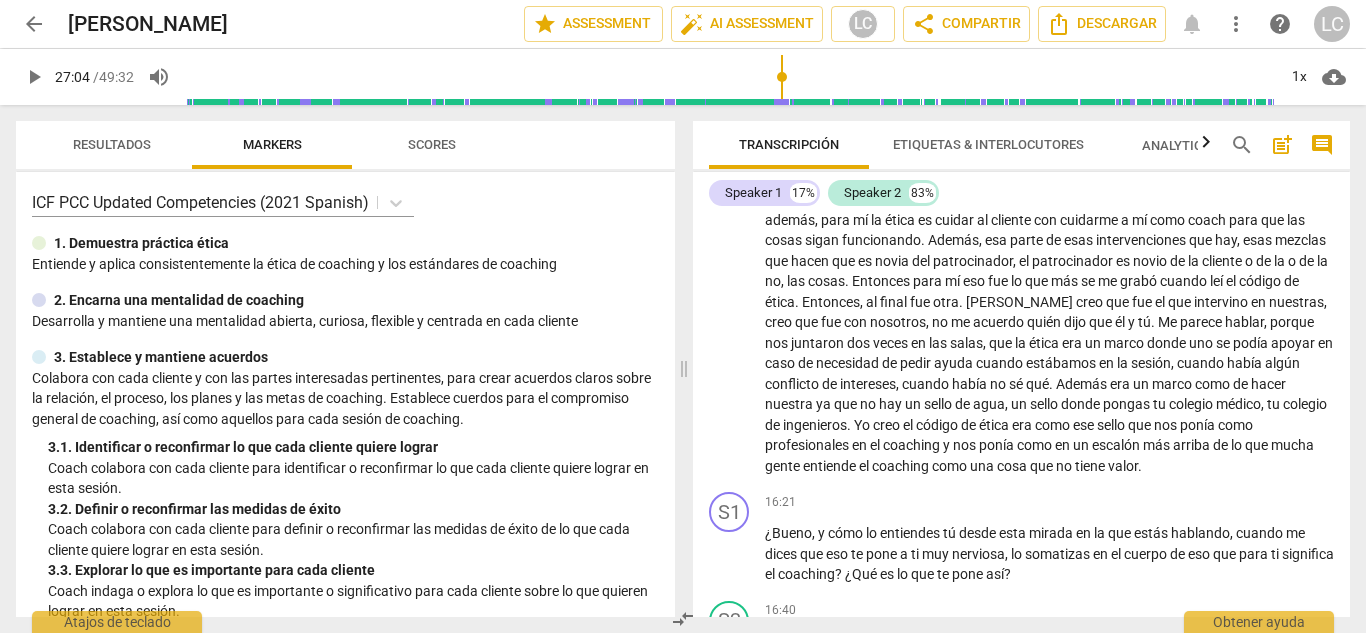 scroll, scrollTop: 3581, scrollLeft: 0, axis: vertical 